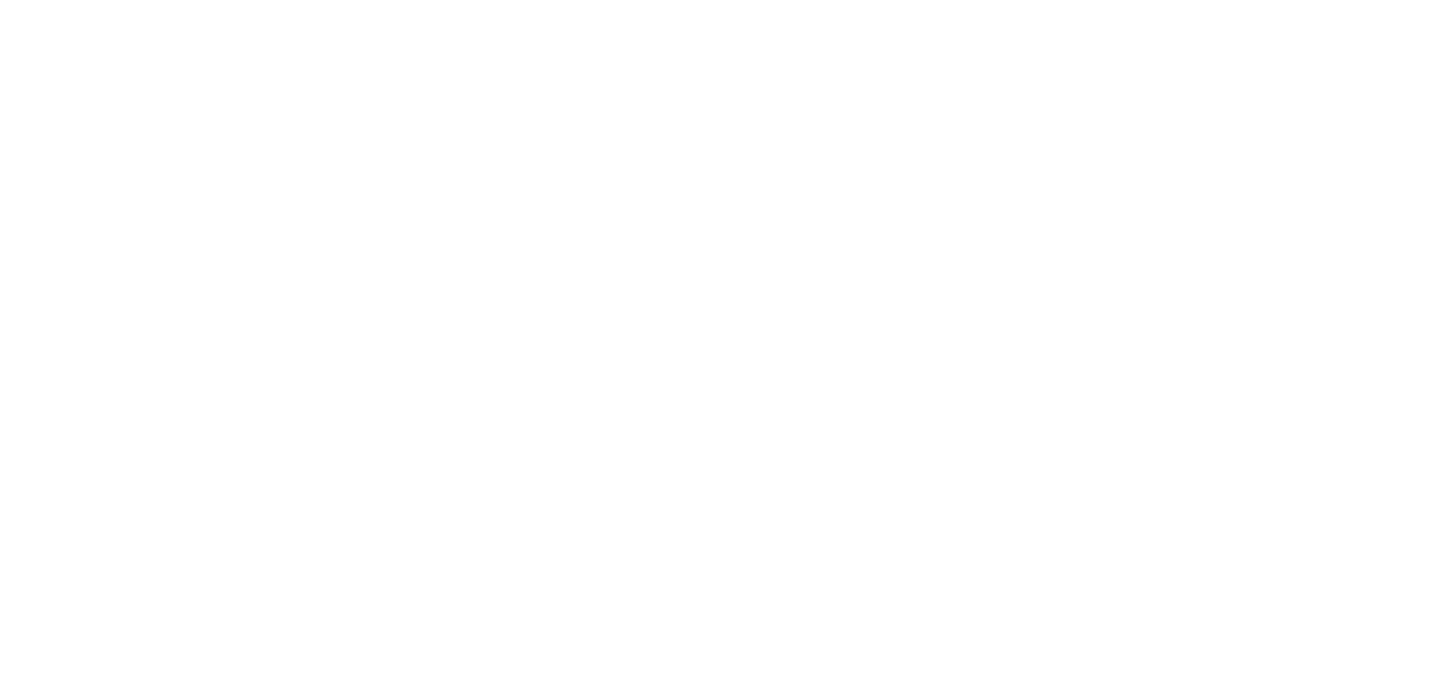 scroll, scrollTop: 0, scrollLeft: 0, axis: both 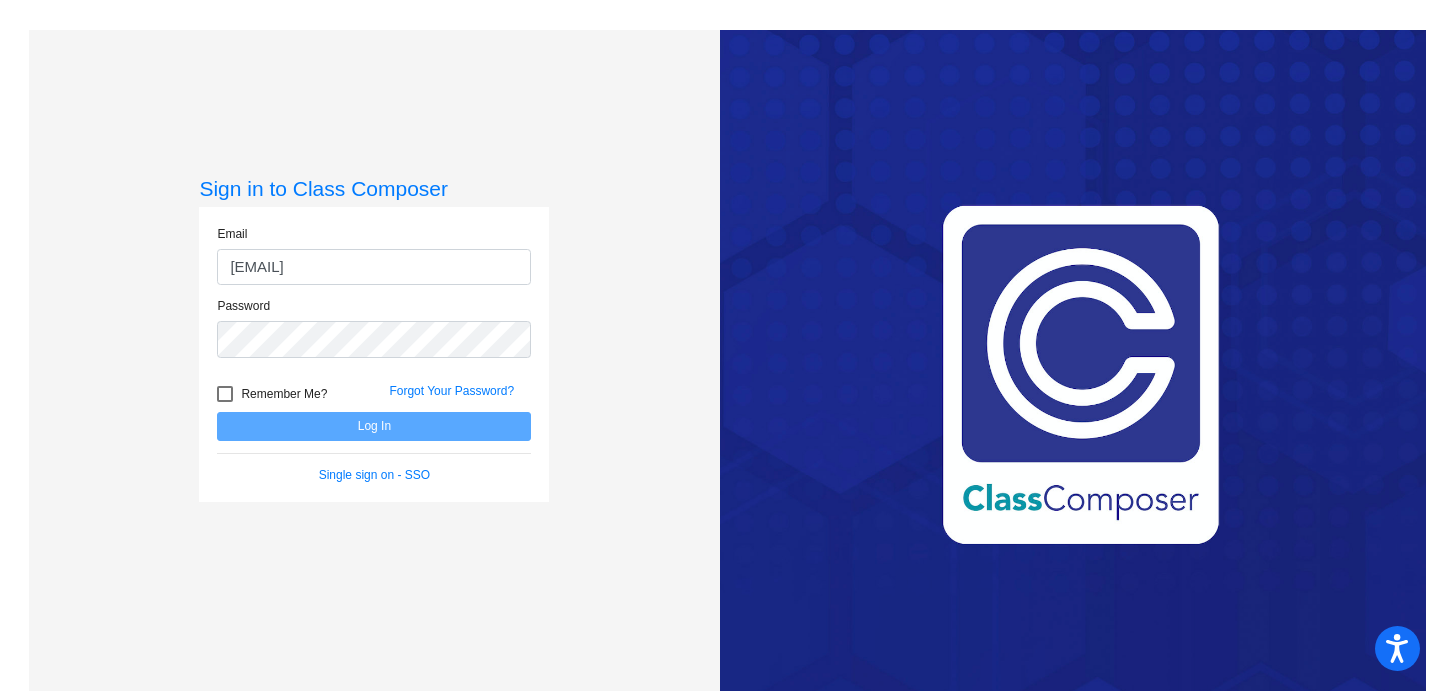 click on "Password" 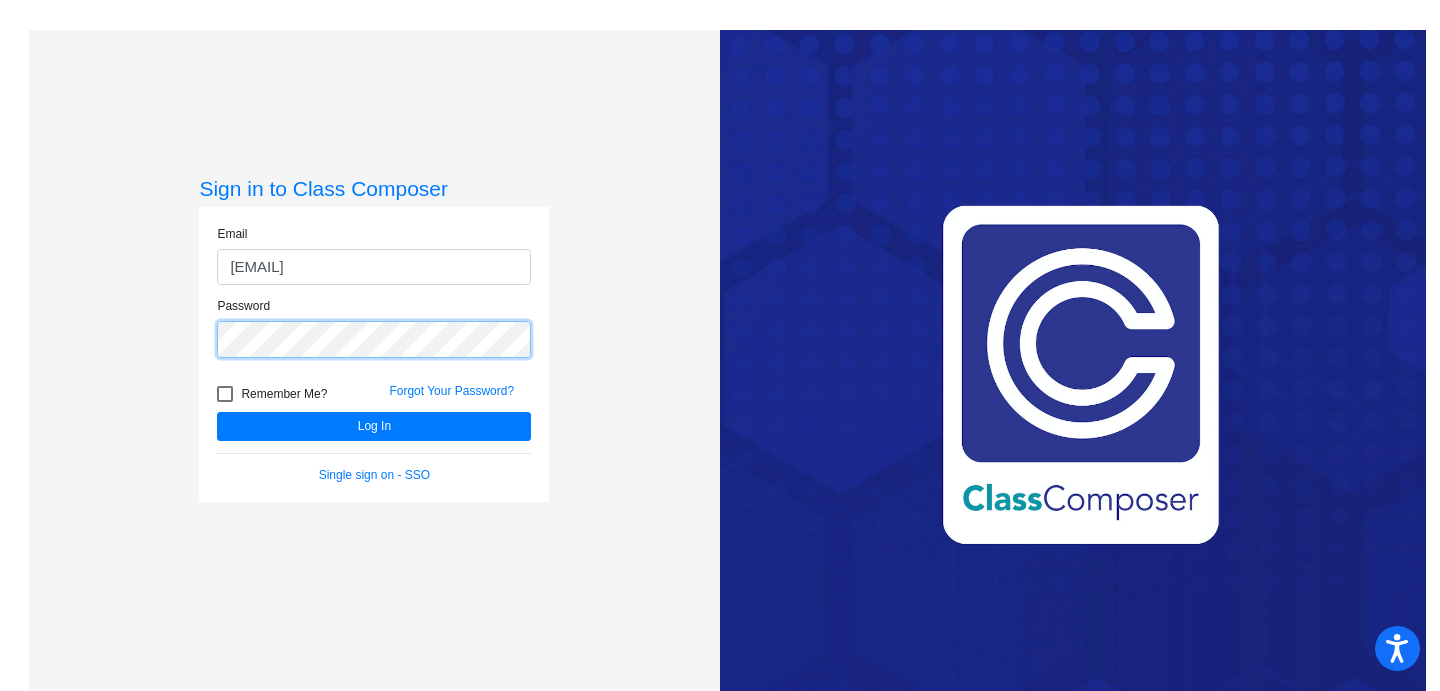 click on "Log In" 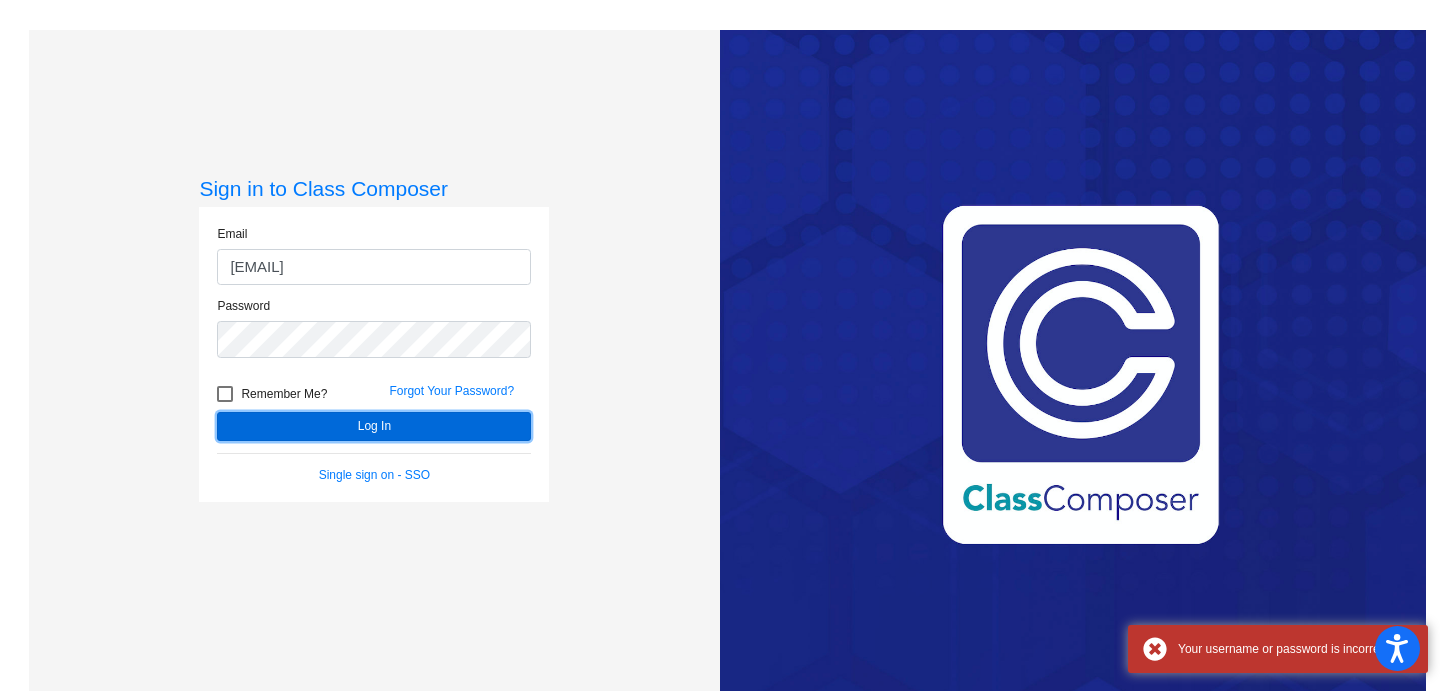 click on "Log In" 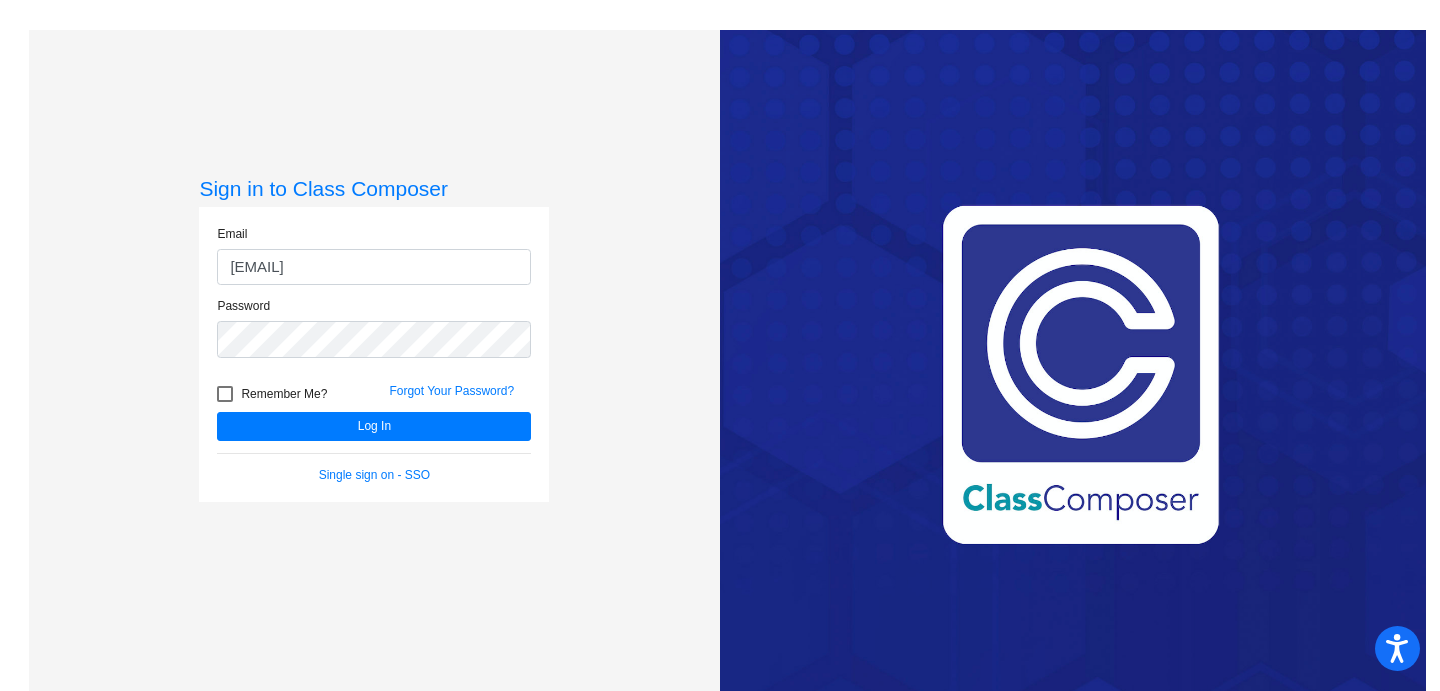 click on "Email adriana.baker@svusd.org" 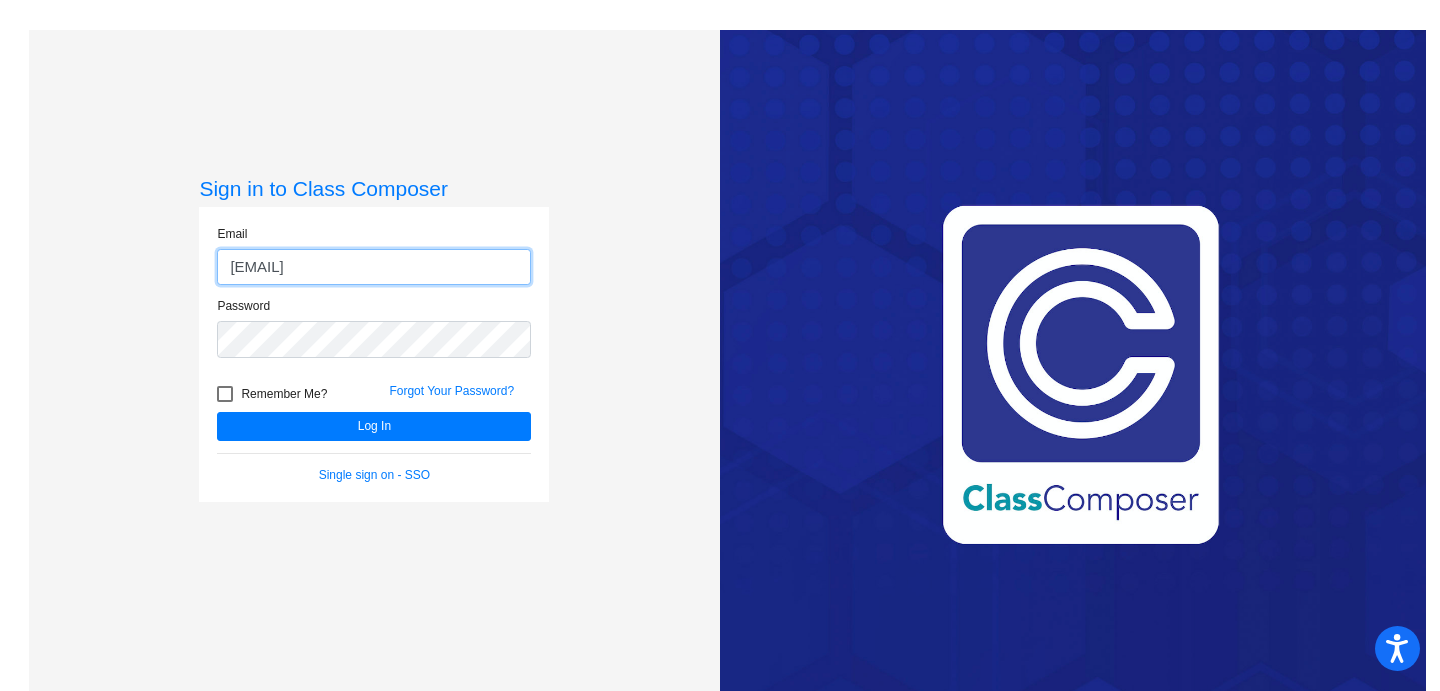 click on "[EMAIL]" 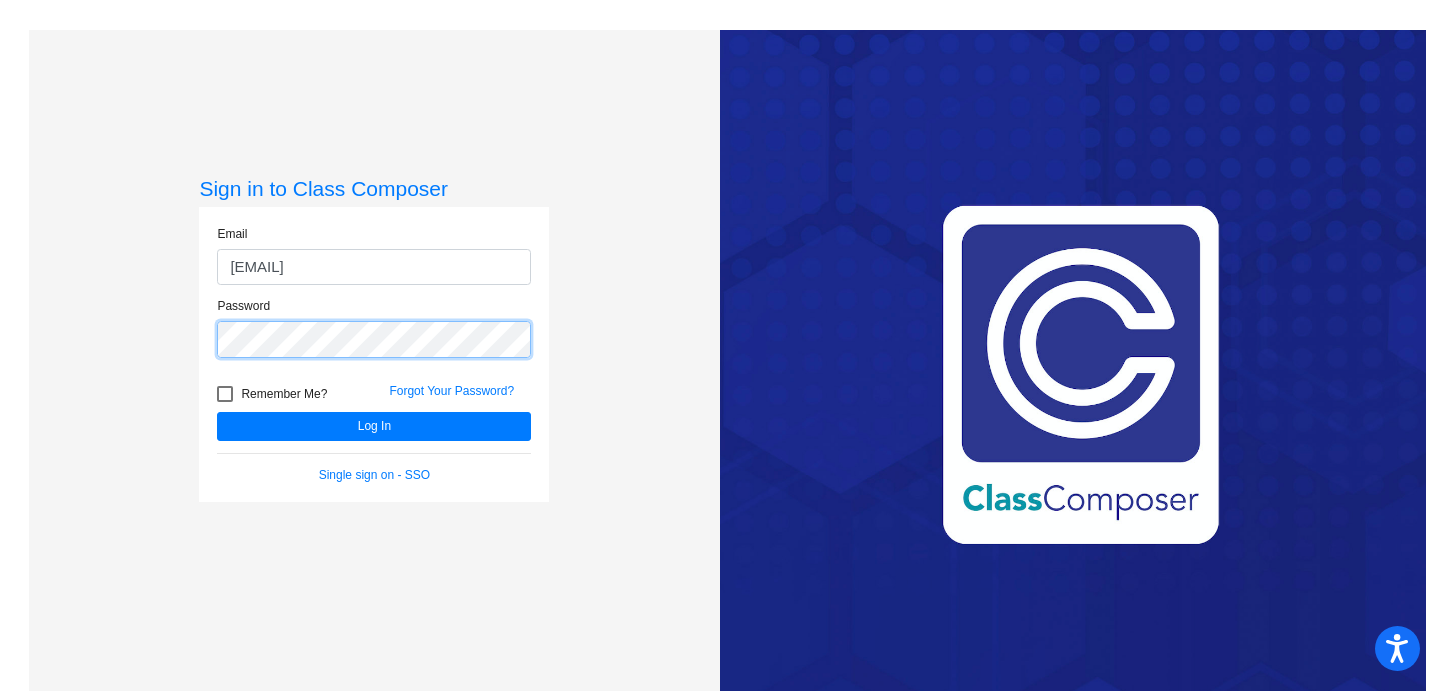 click on "Log In" 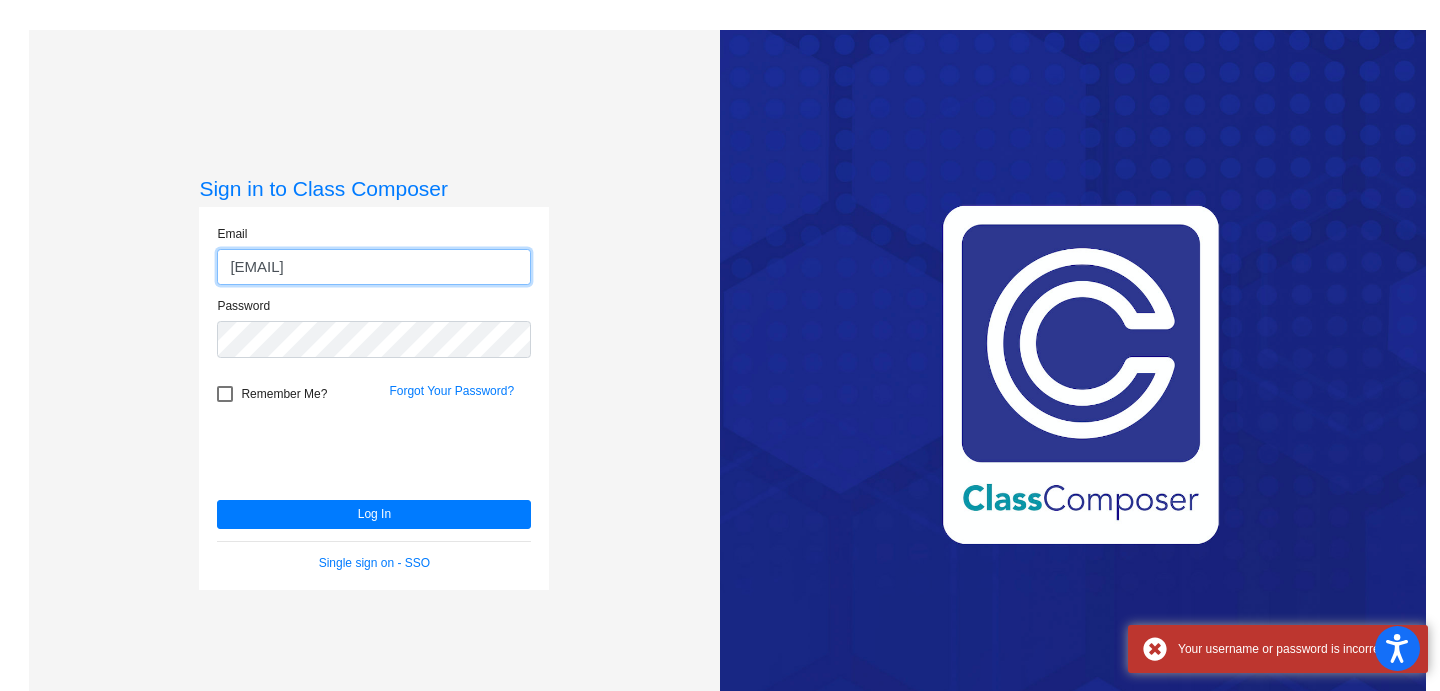 click on "adriana.lopez@svusd.org" 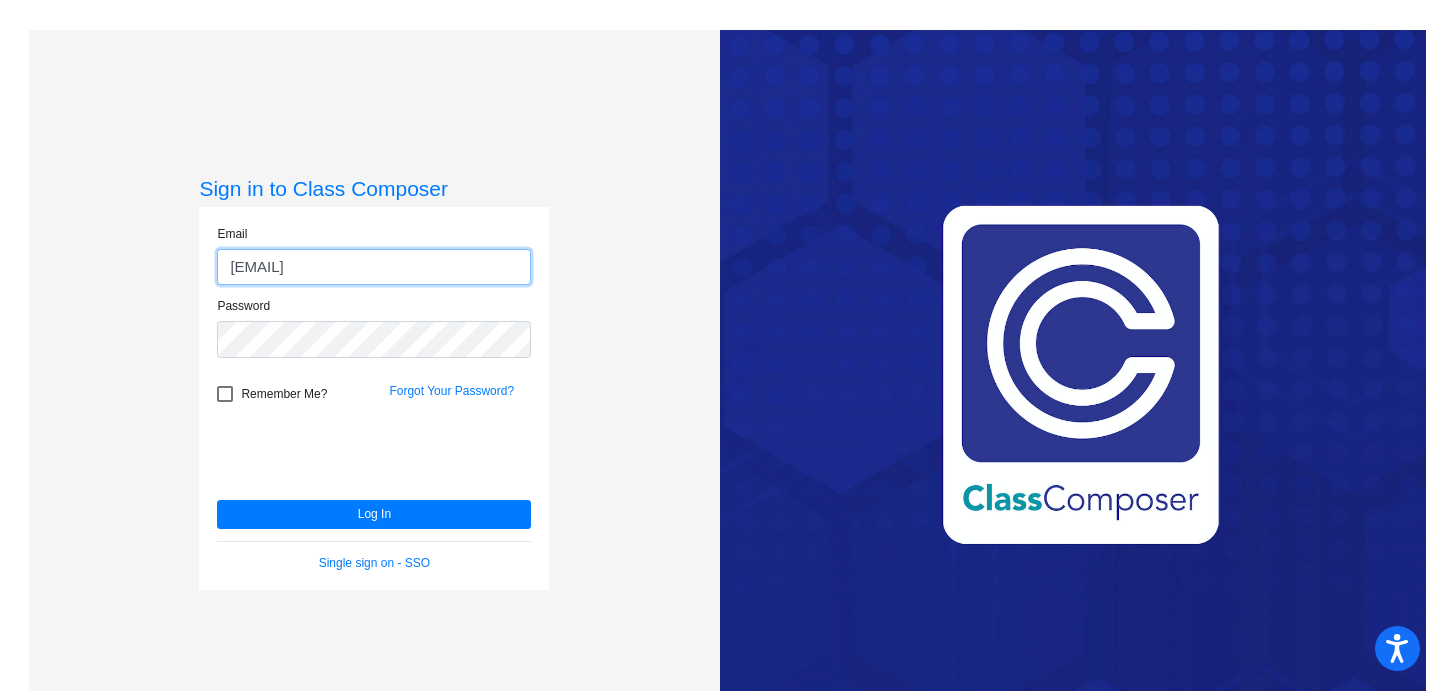 click on "adriana.lopez@svusd.org" 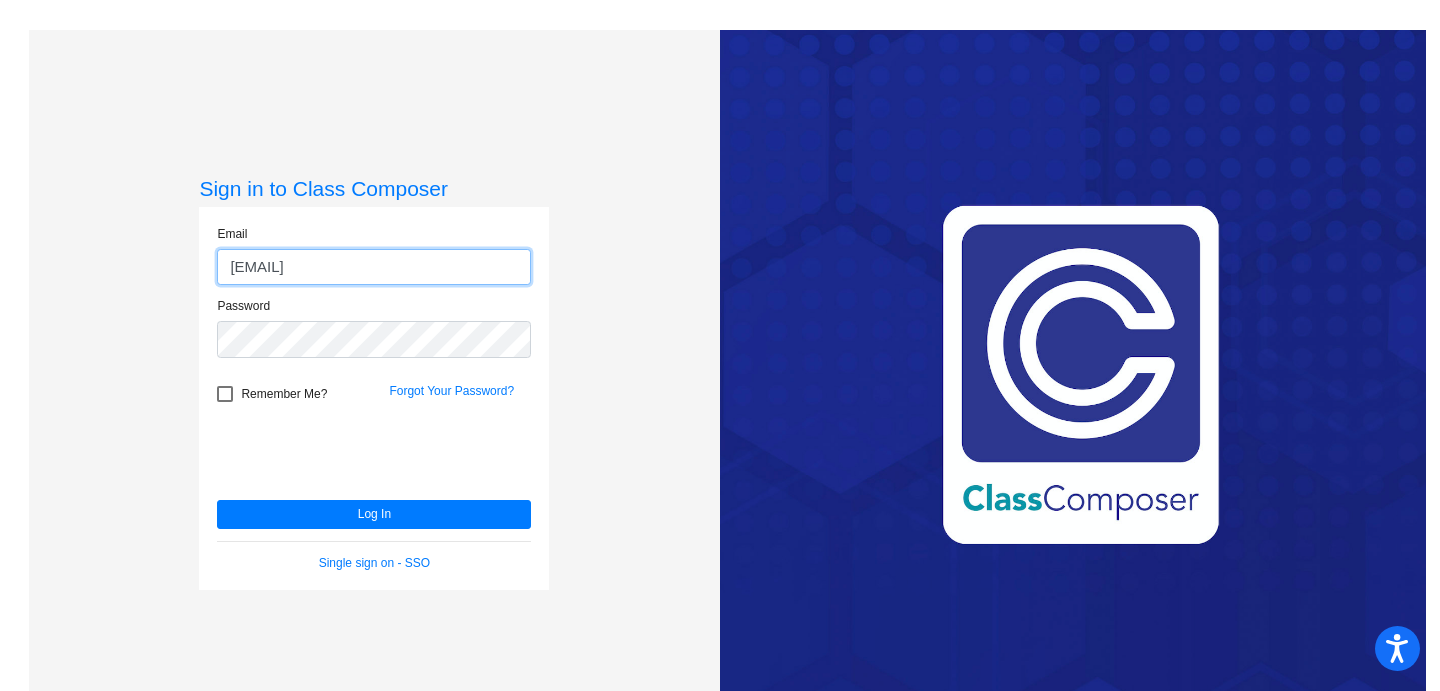 click on "adriana.lopez@svusd.org" 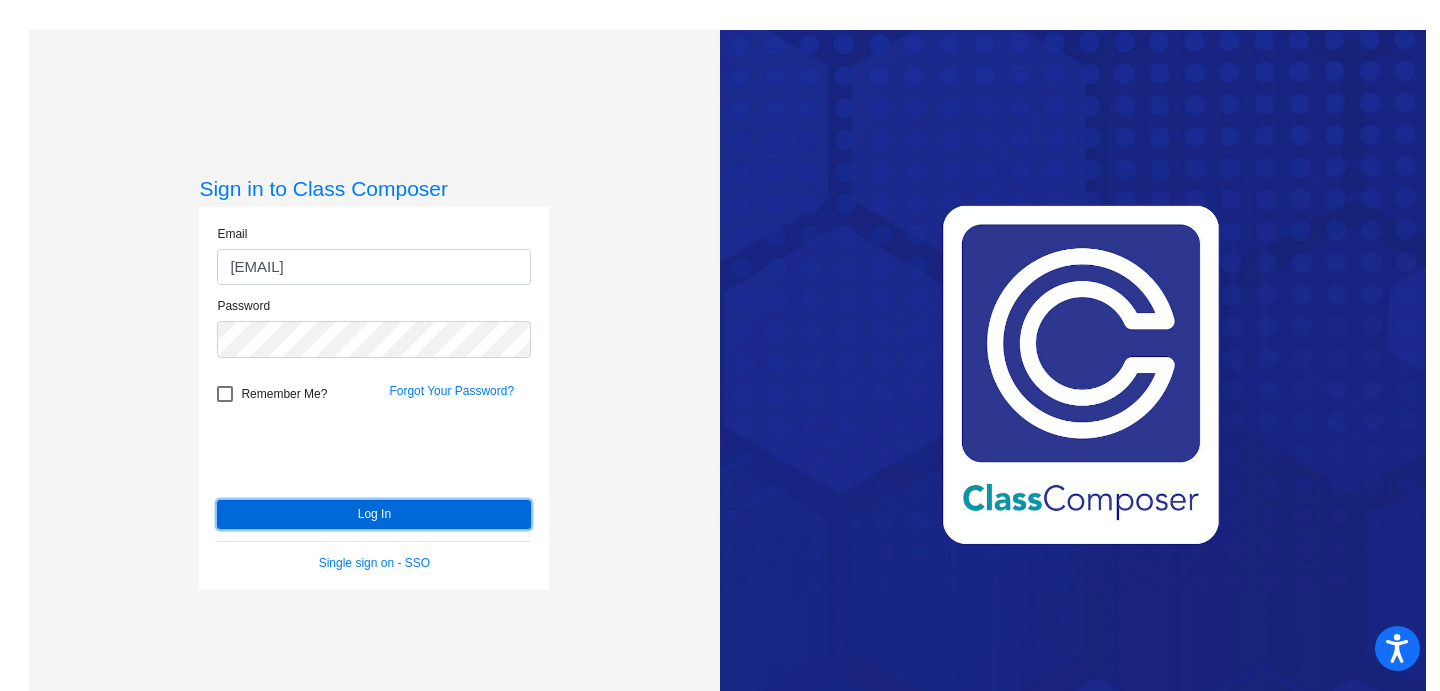 click on "Log In" 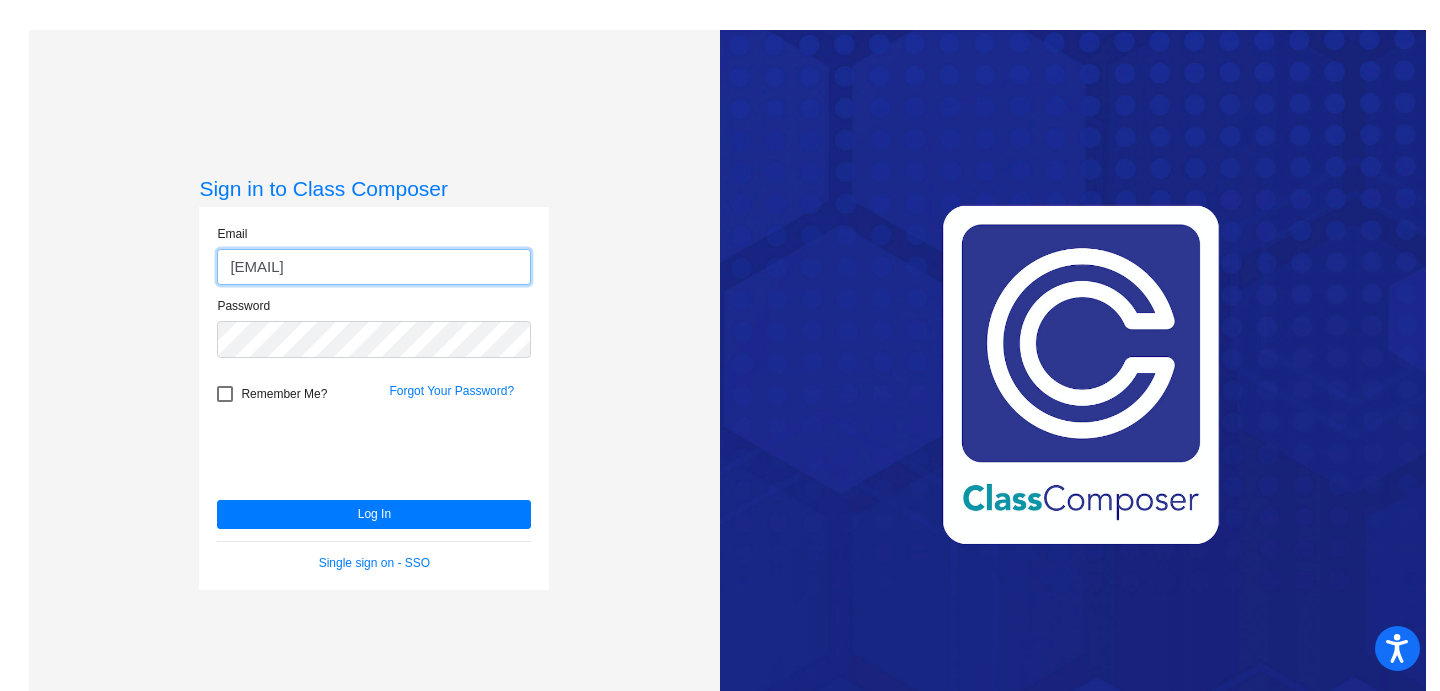 click on "adriana.lopez@svusd.org" 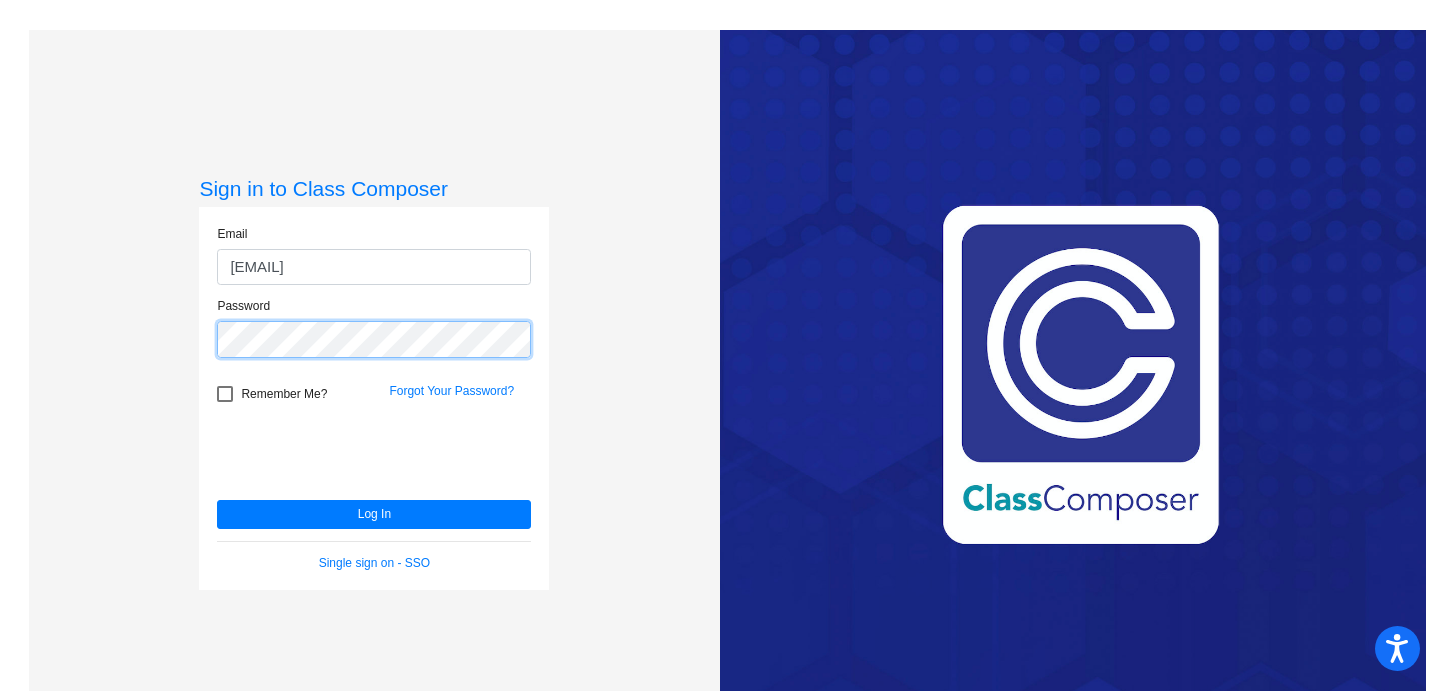 click on "Log In" 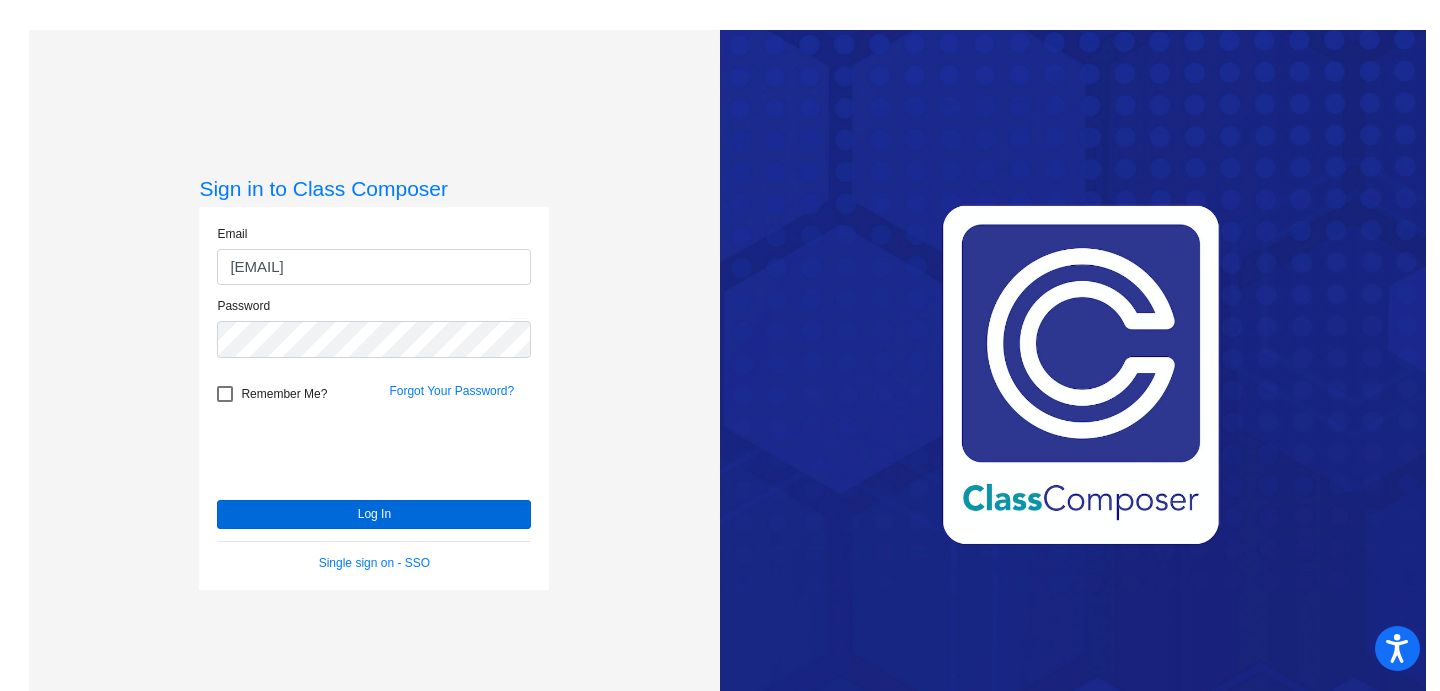 click on "Email adriana.baker@svusd.org Password   Remember Me? Forgot Your Password?  Log In   Single sign on - SSO" 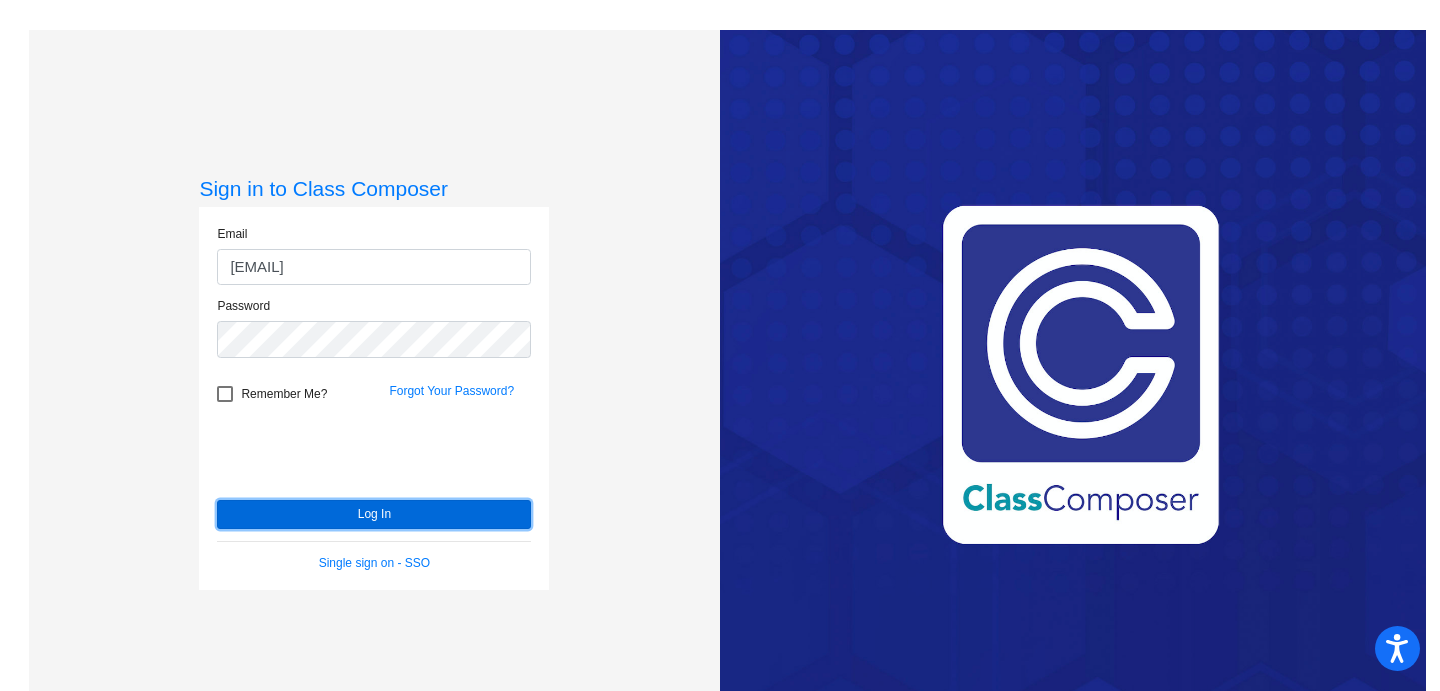click on "Log In" 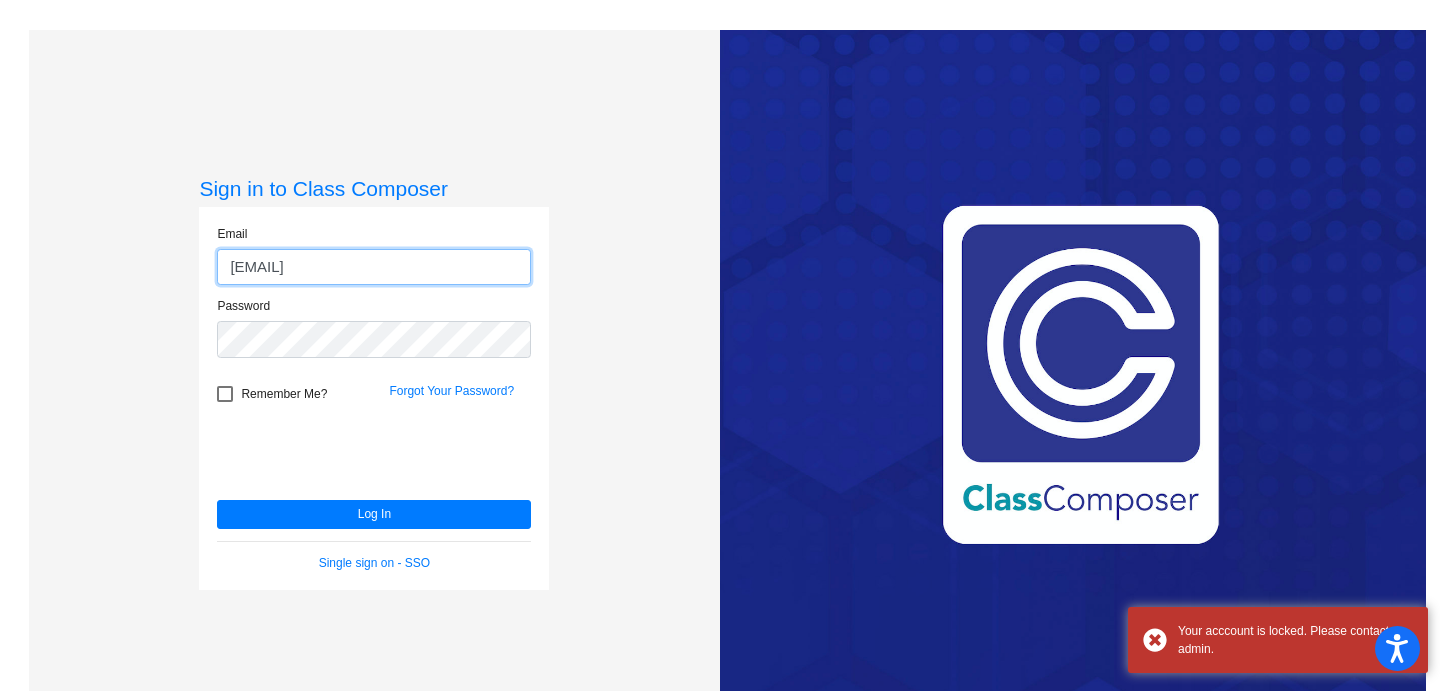 click on "[EMAIL]" 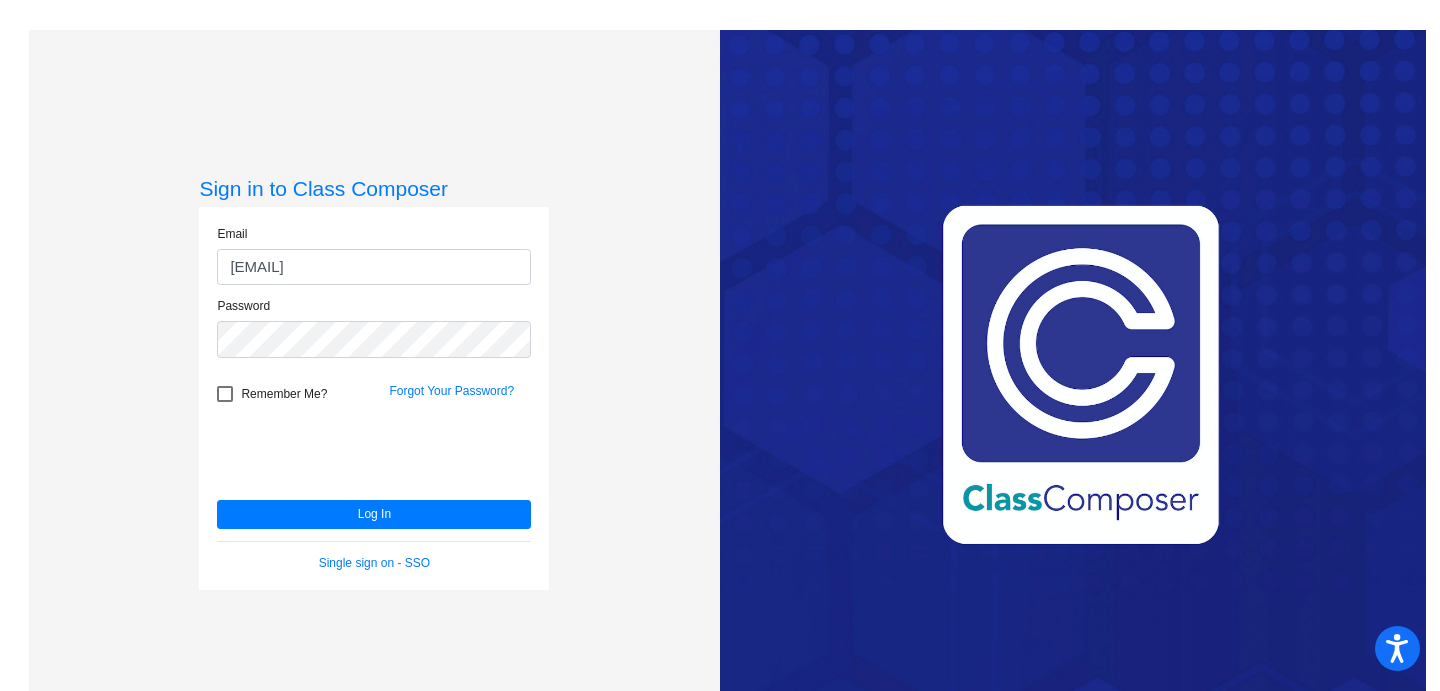 click on "Password" 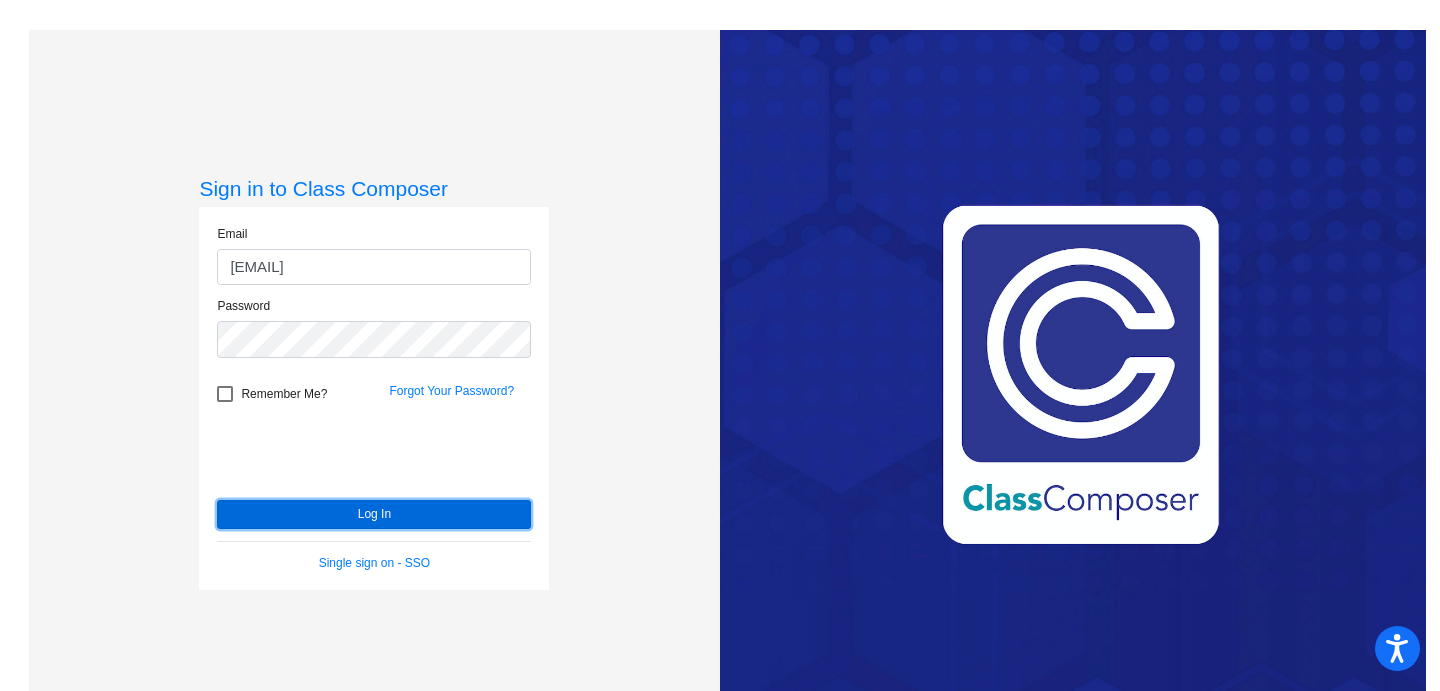 click on "Log In" 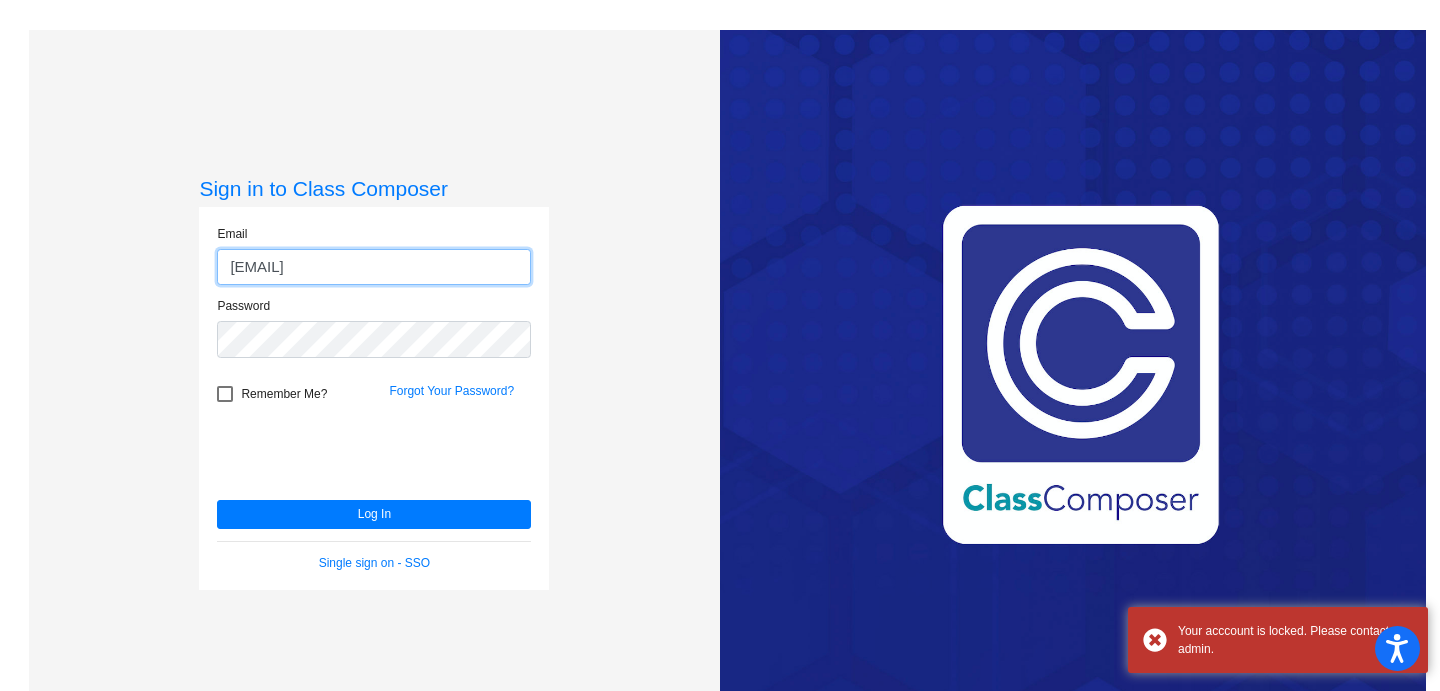 click on "[EMAIL]" 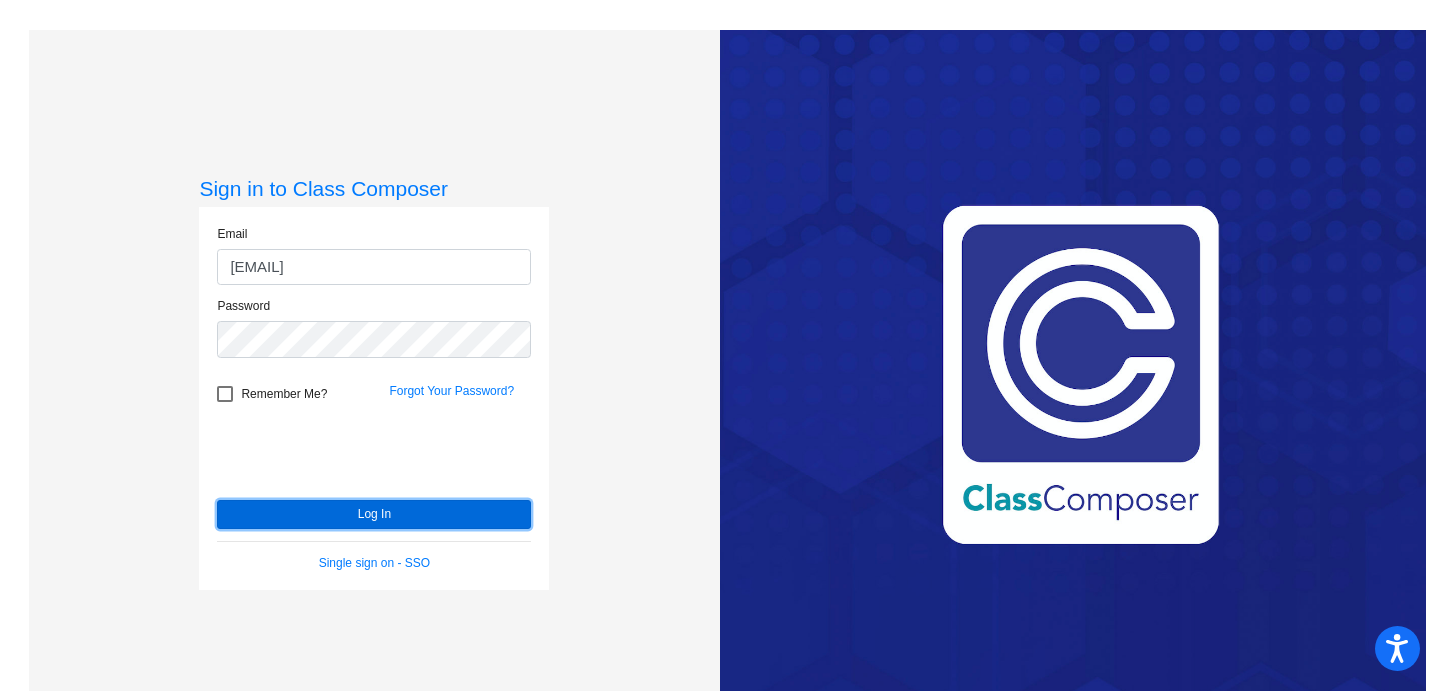click on "Log In" 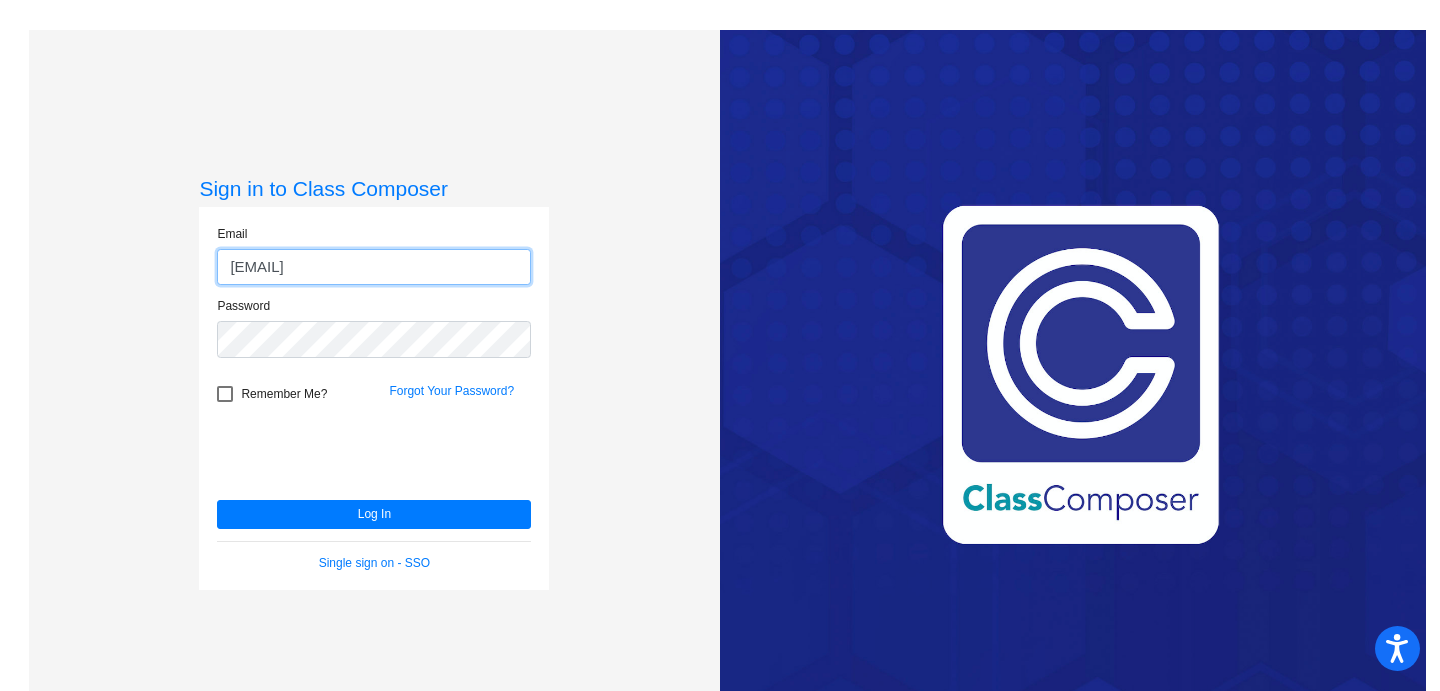click on "bakera@svusd.org" 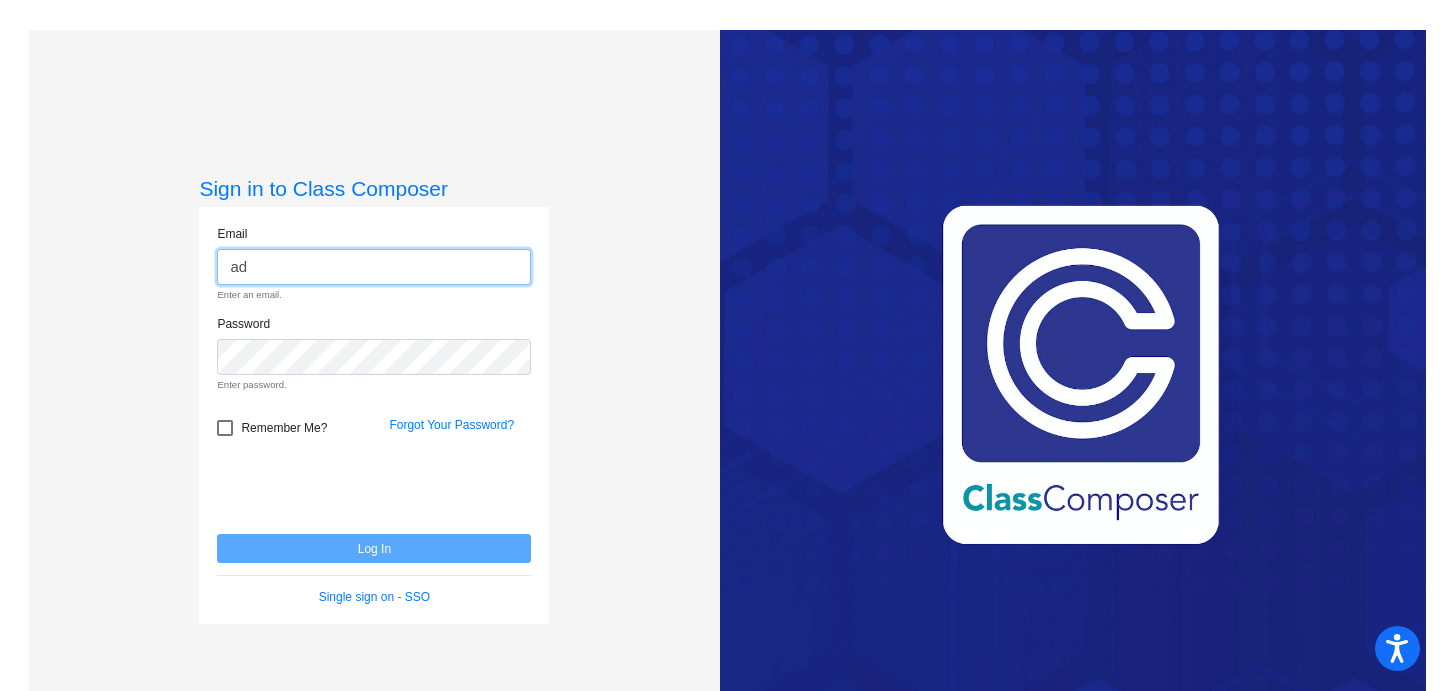type on "[EMAIL]" 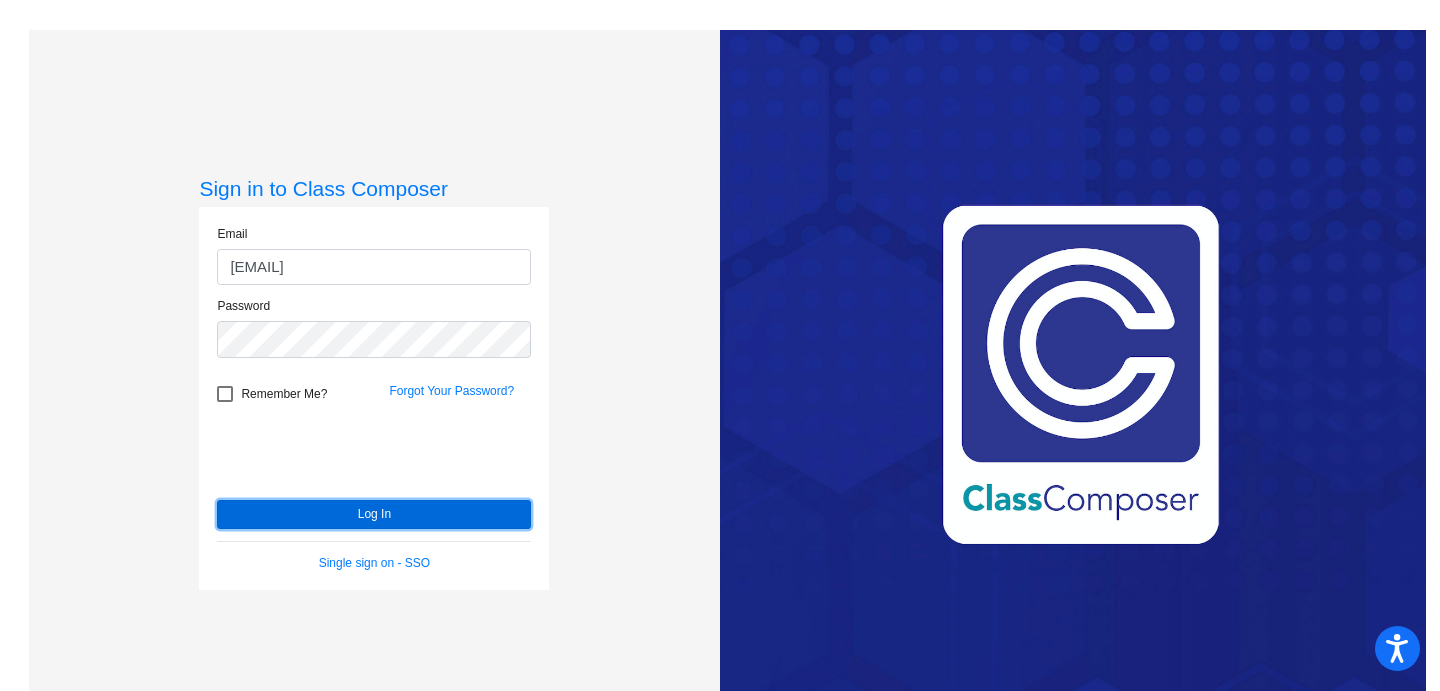 click on "Log In" 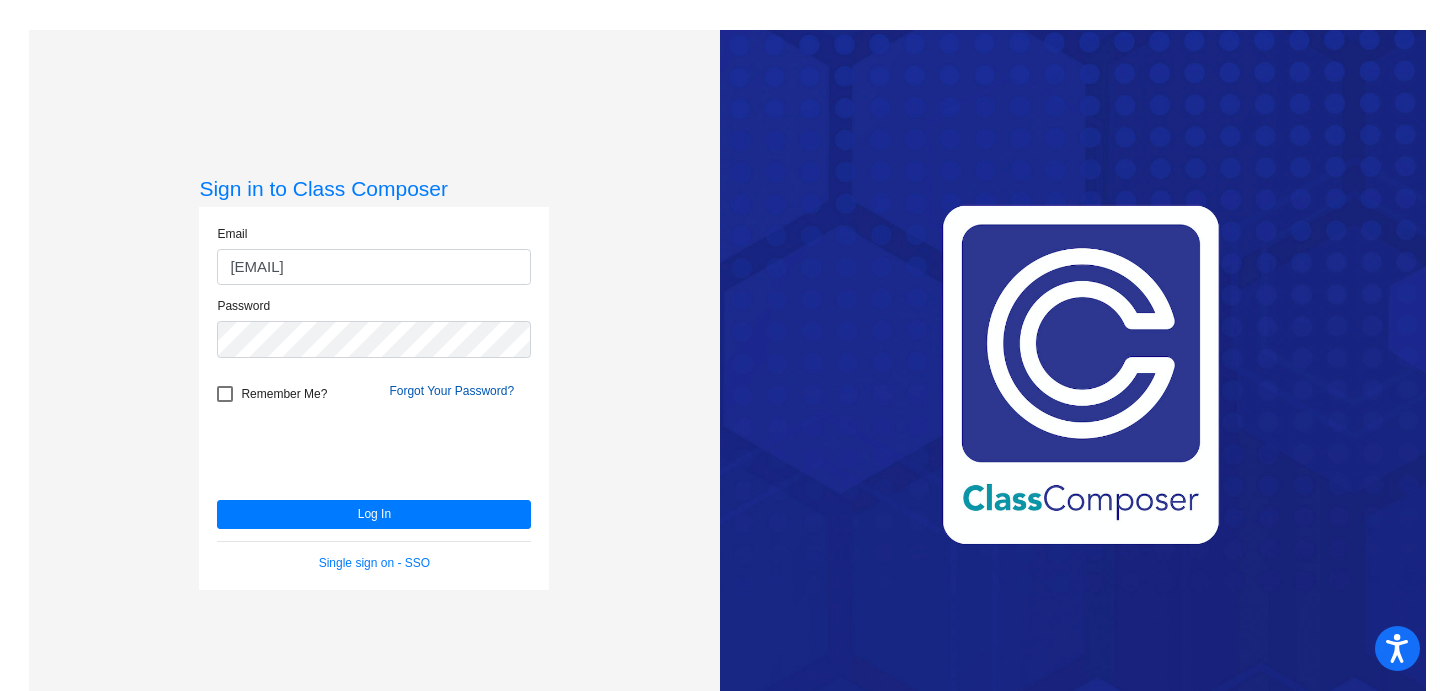 click on "Forgot Your Password?" 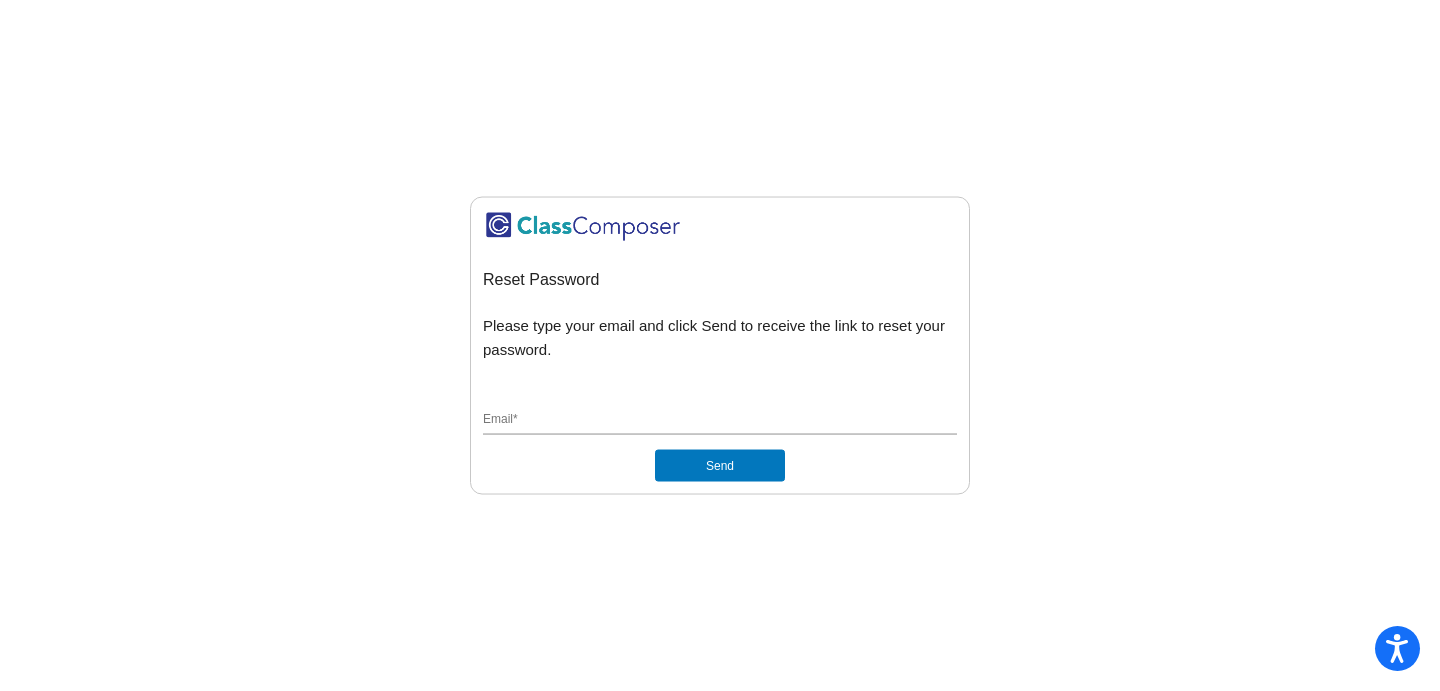 click on "Email  *" at bounding box center [720, 421] 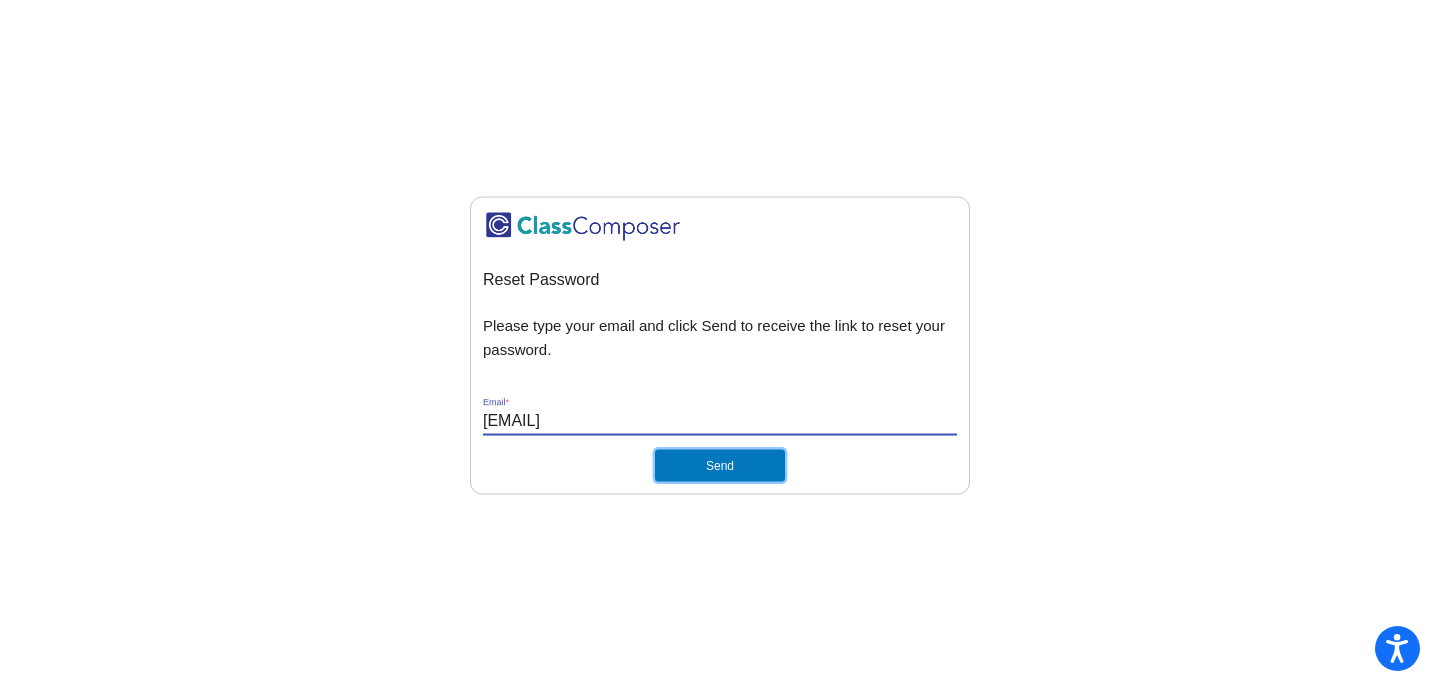 click on "Send" 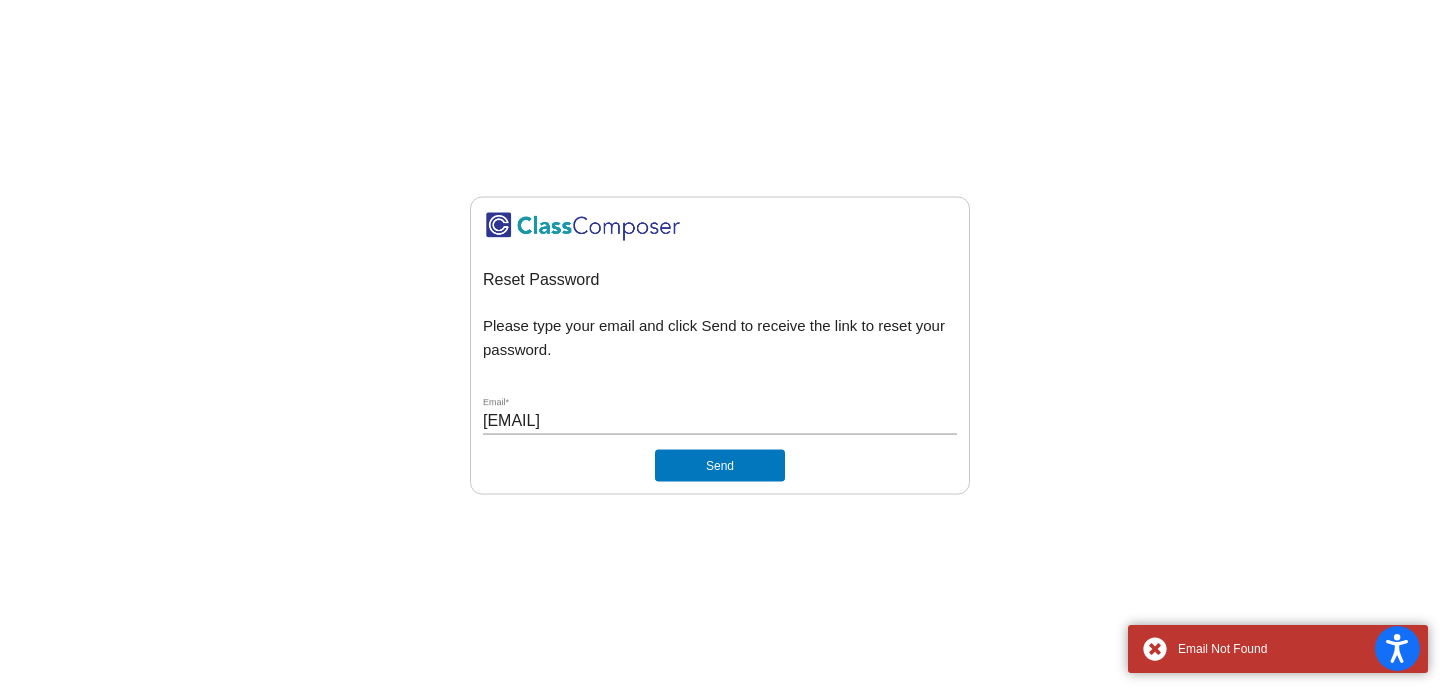 click on "adriana.lopez@svusd.org" at bounding box center (720, 421) 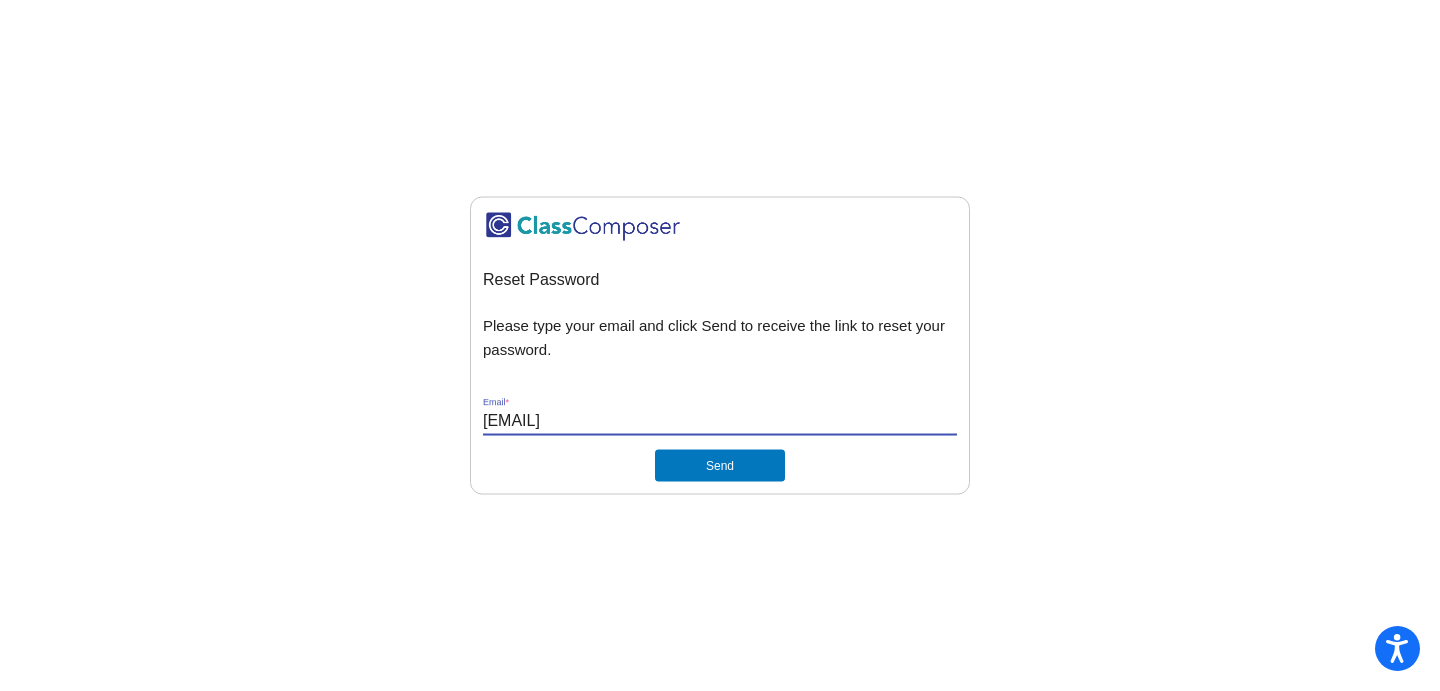 click on "adriana.lopez@svusd.org" at bounding box center [720, 421] 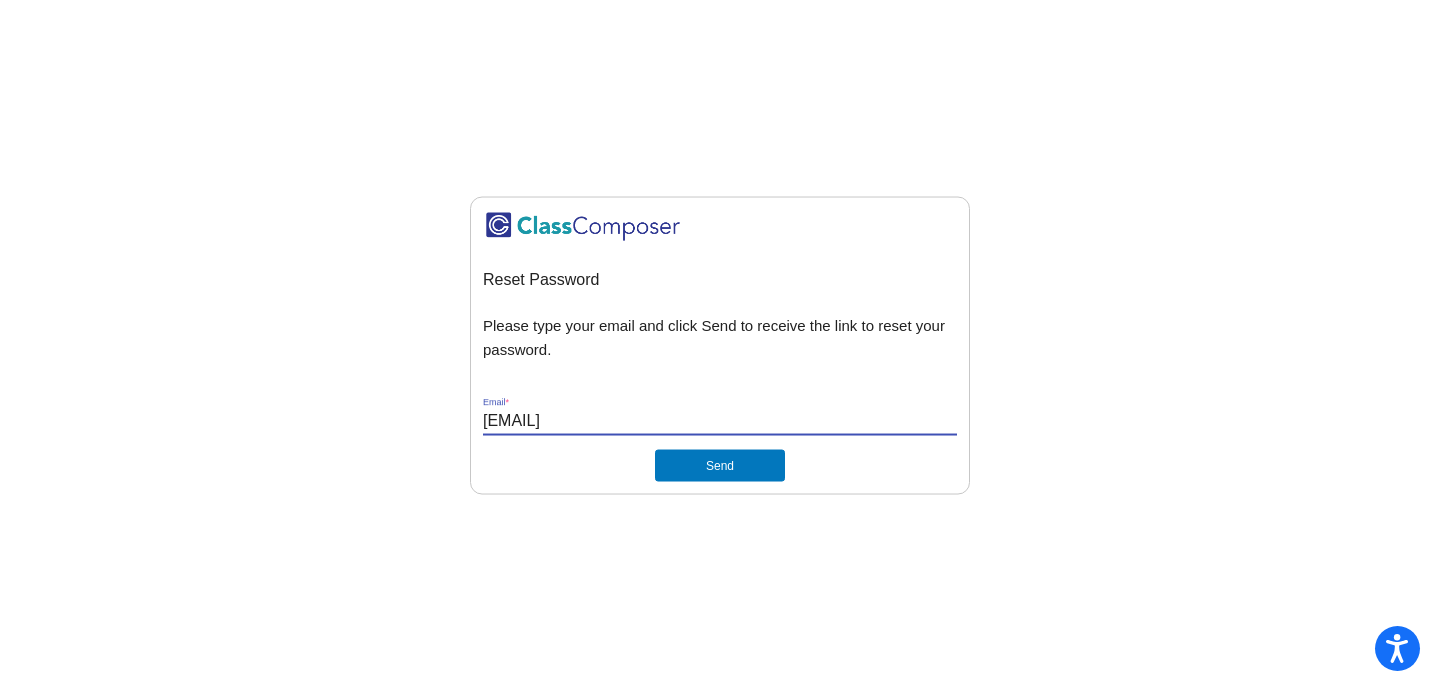 click on "adriana.lopez@svusd.org" at bounding box center (720, 421) 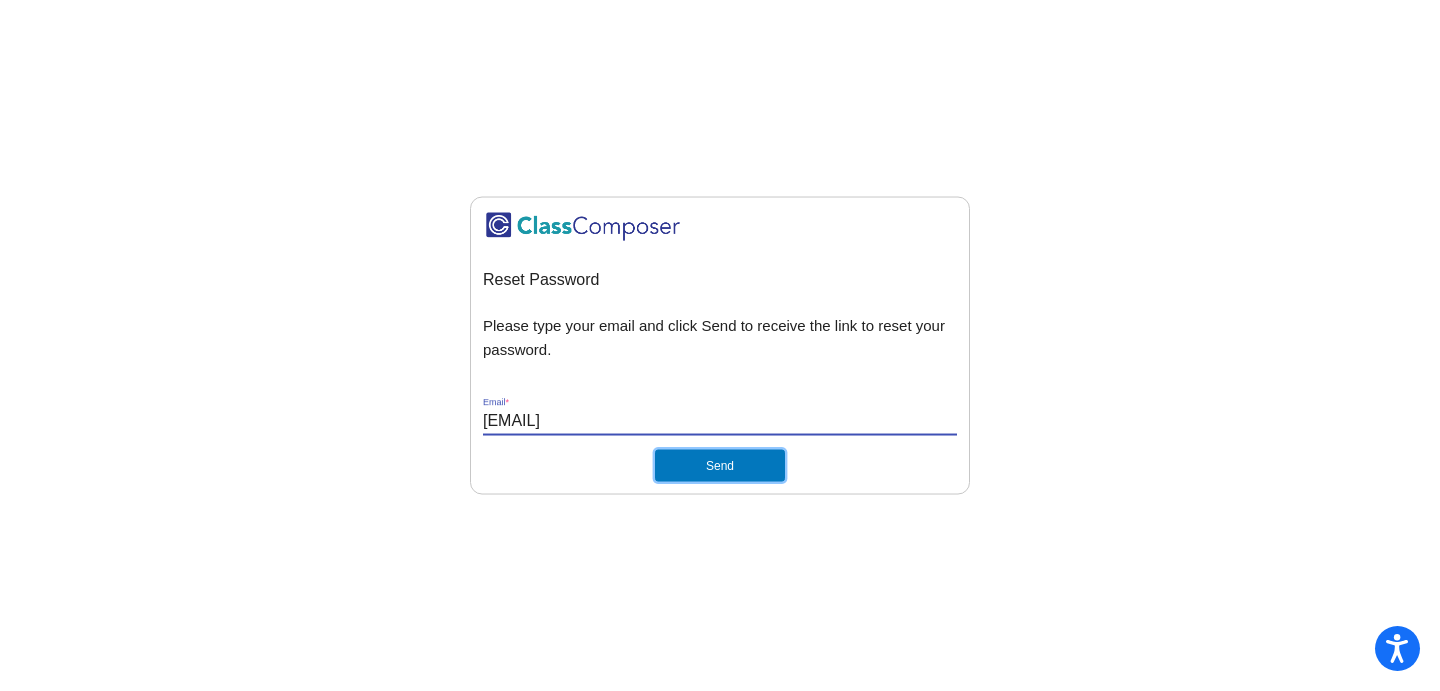 click on "Send" 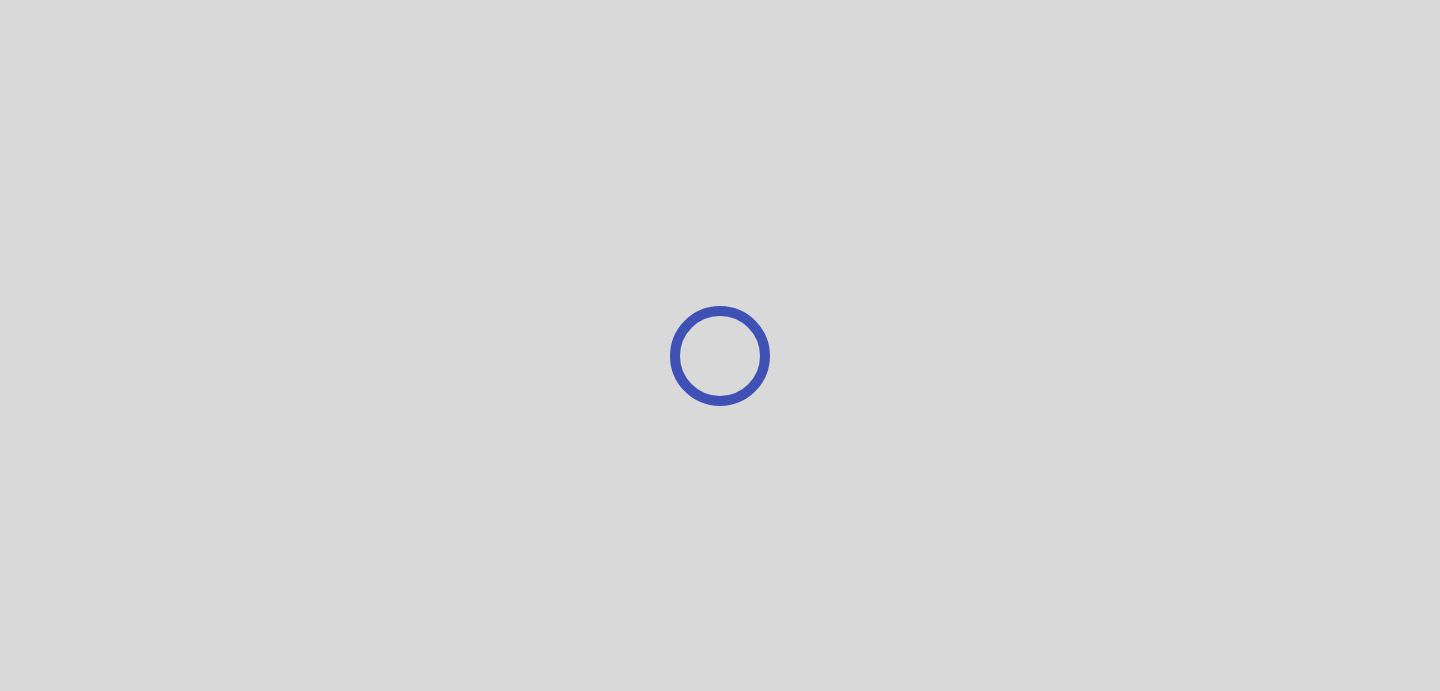 scroll, scrollTop: 0, scrollLeft: 0, axis: both 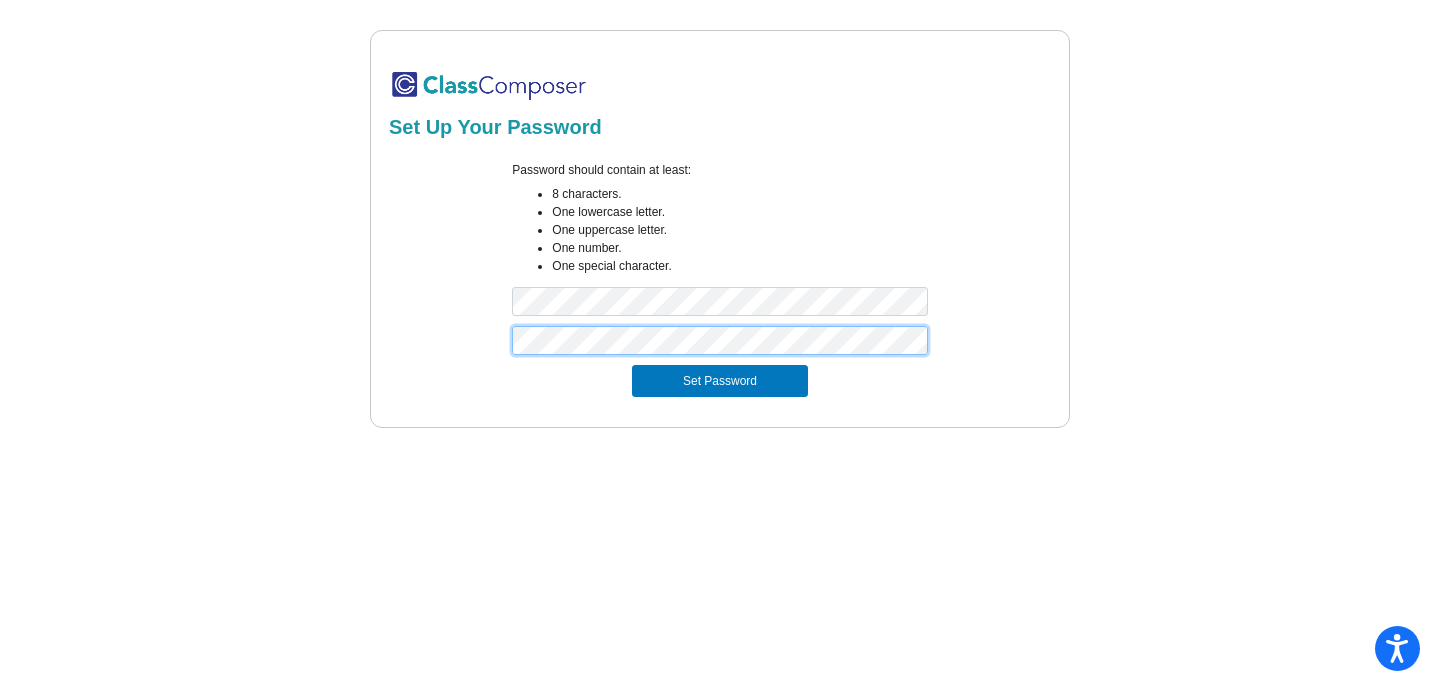 click on "Set Password" at bounding box center (720, 381) 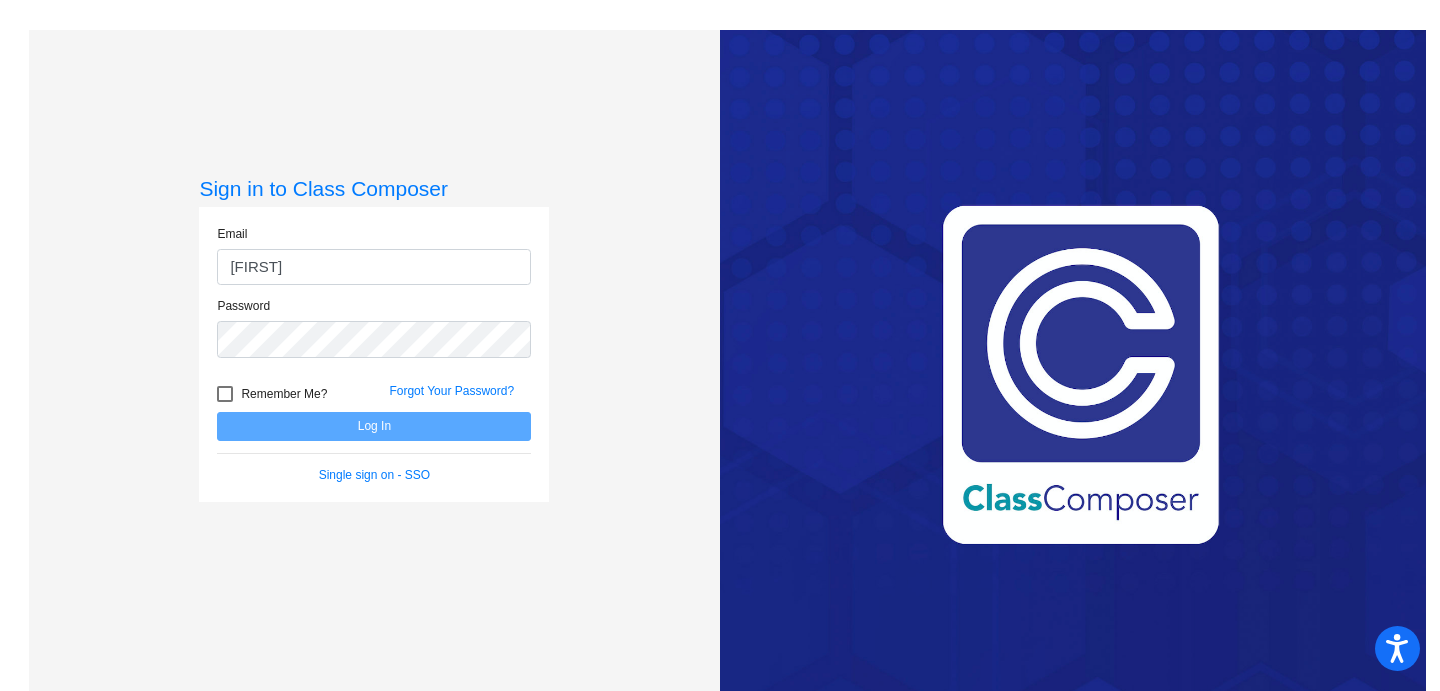 type on "[EMAIL]" 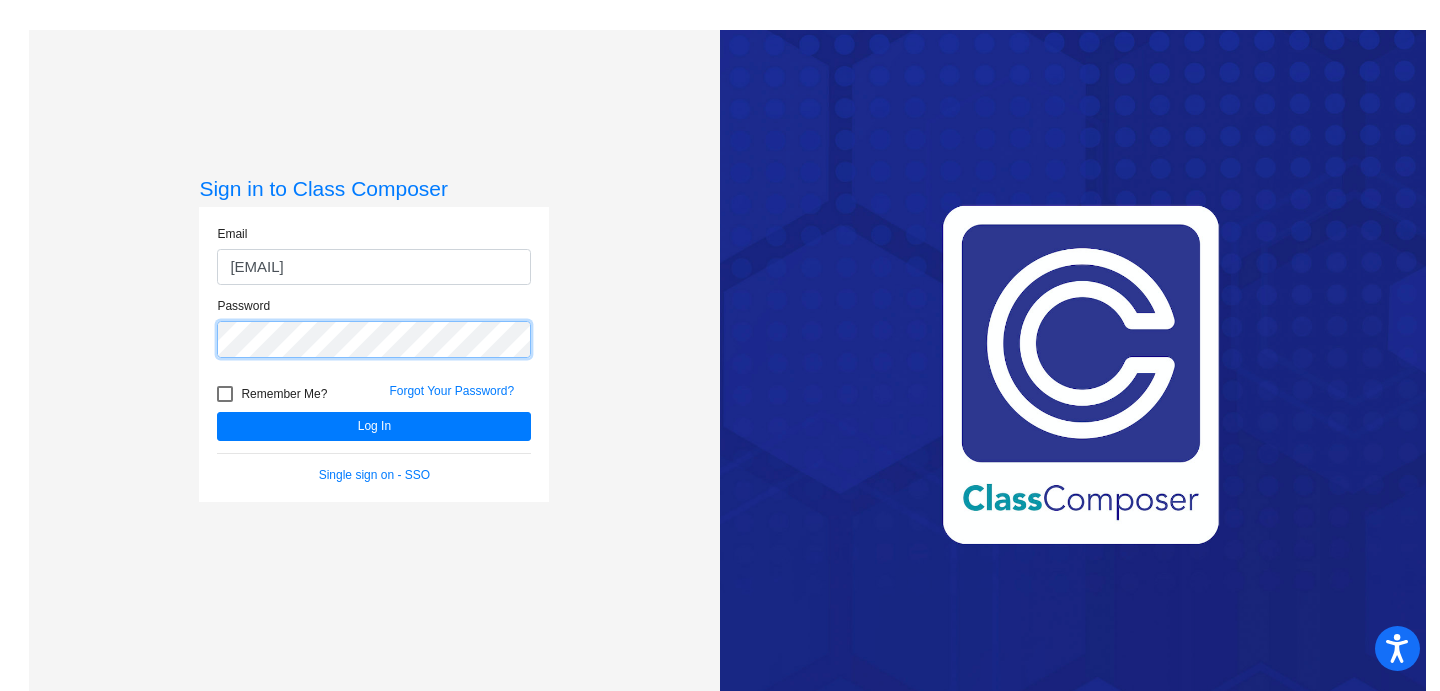 click on "Log In" 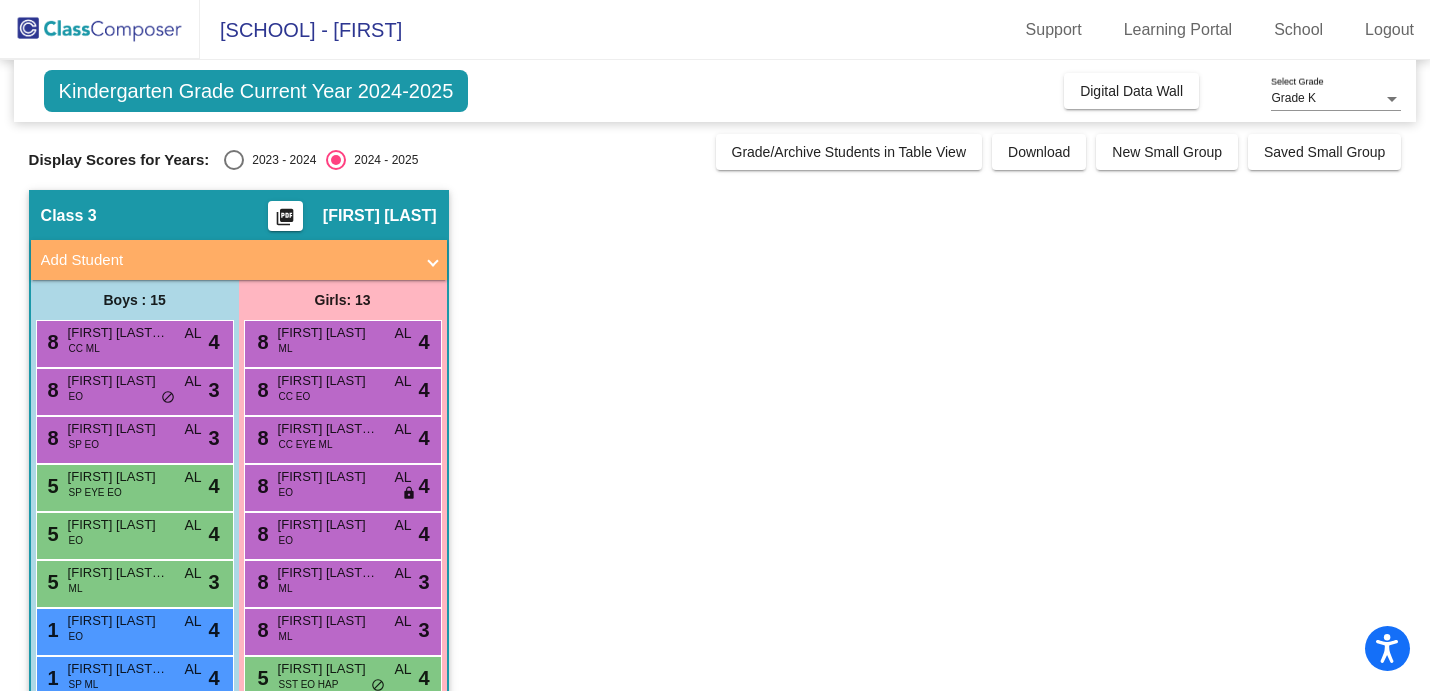 click 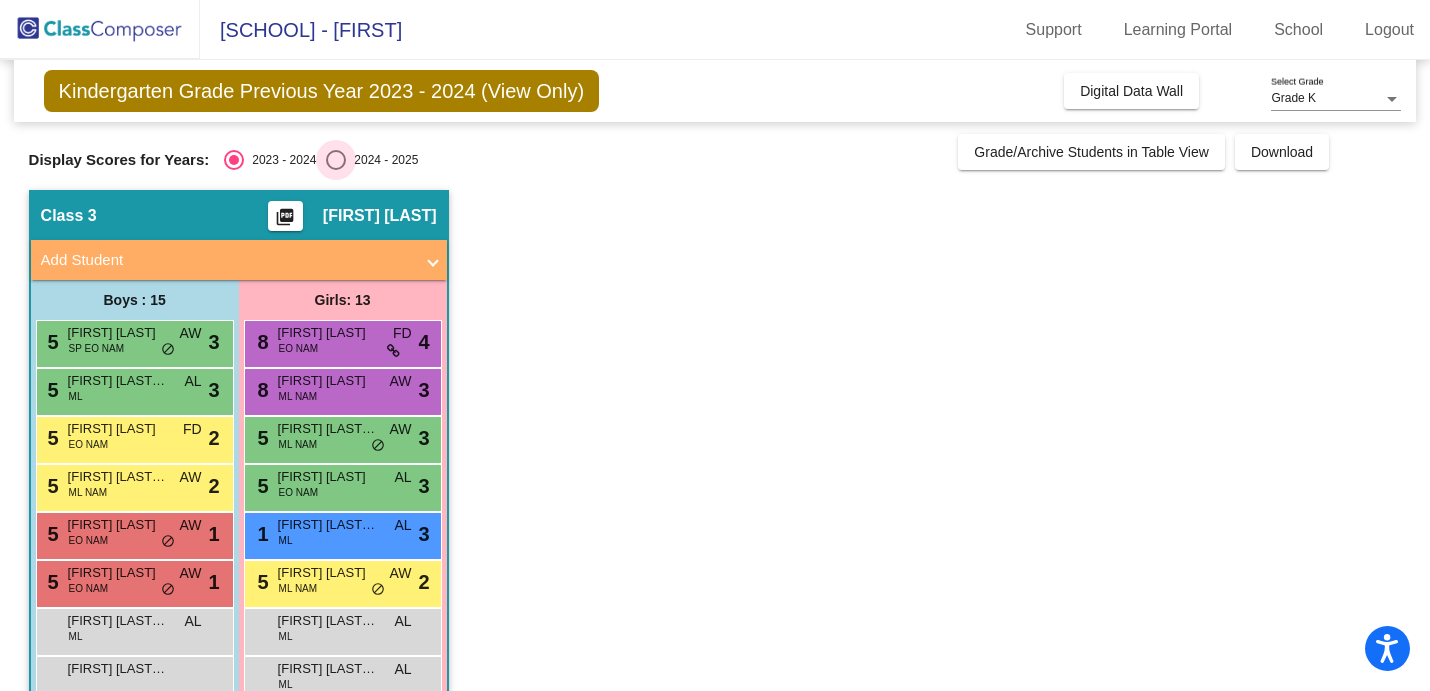 click on "2024 - 2025" at bounding box center [382, 160] 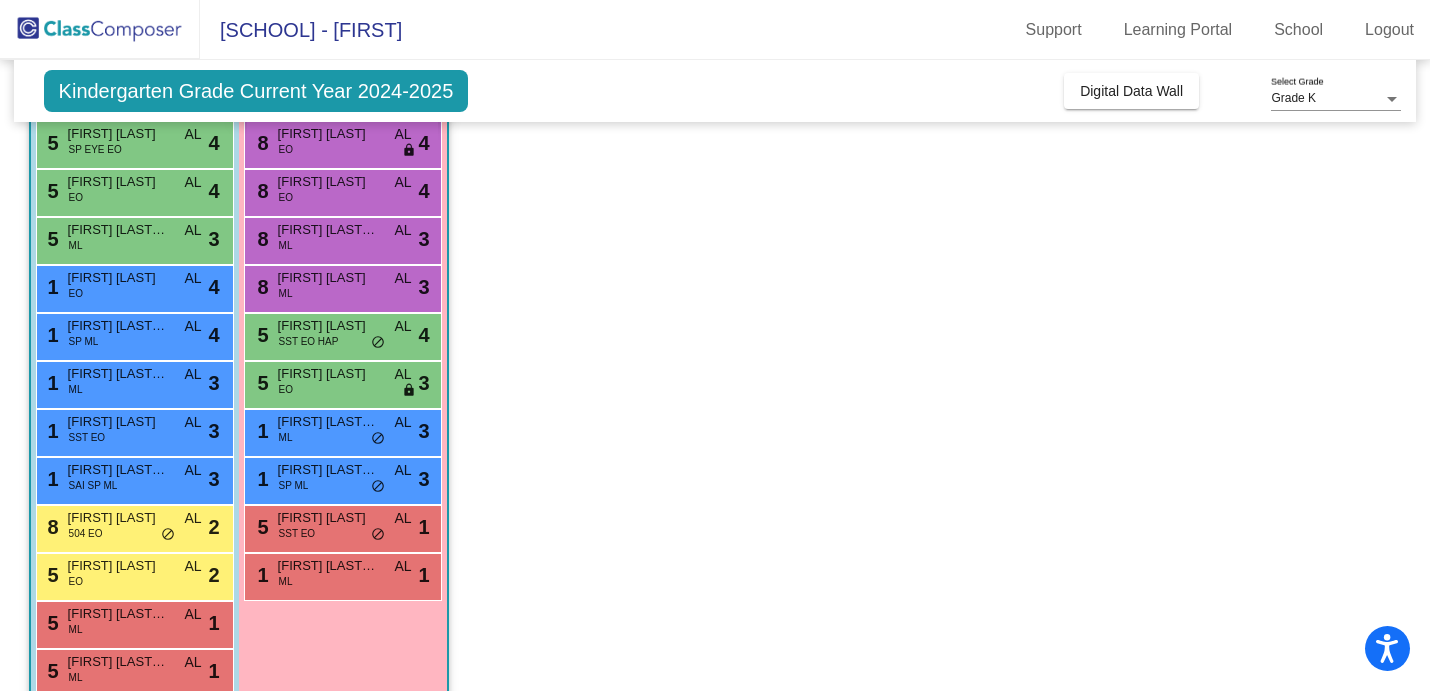 scroll, scrollTop: 381, scrollLeft: 0, axis: vertical 